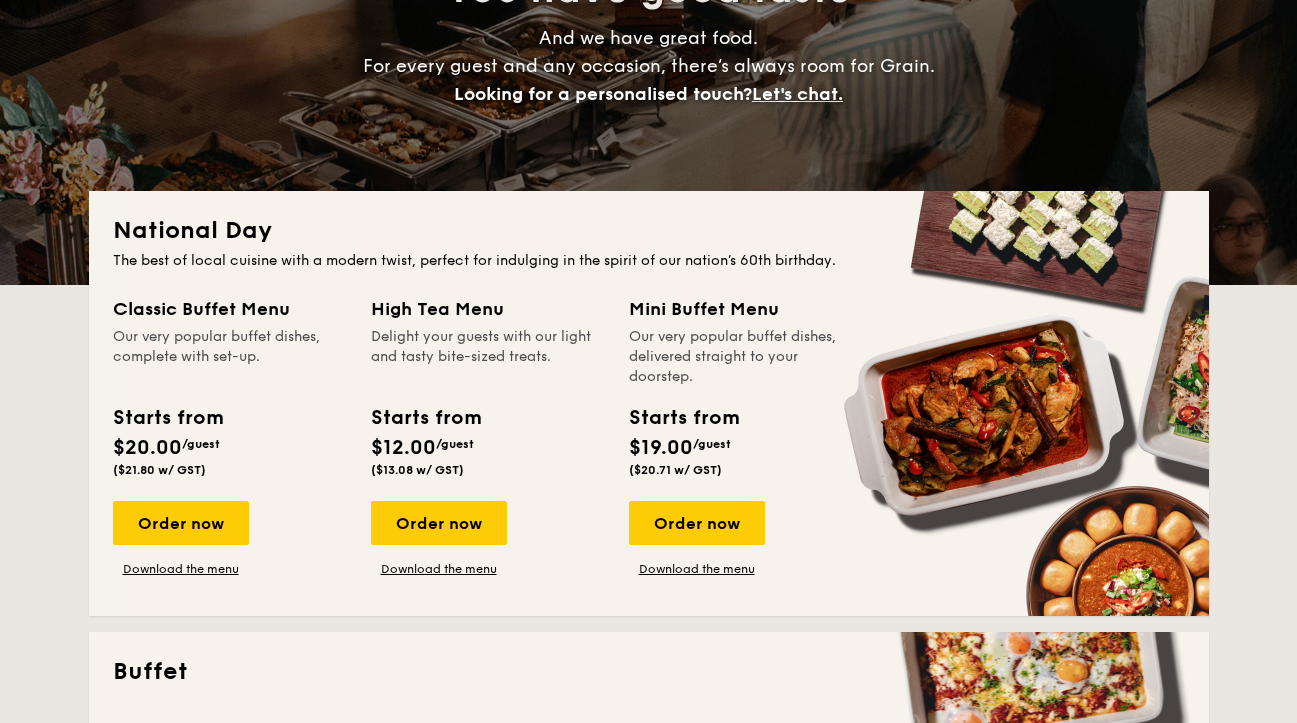 scroll, scrollTop: 386, scrollLeft: 0, axis: vertical 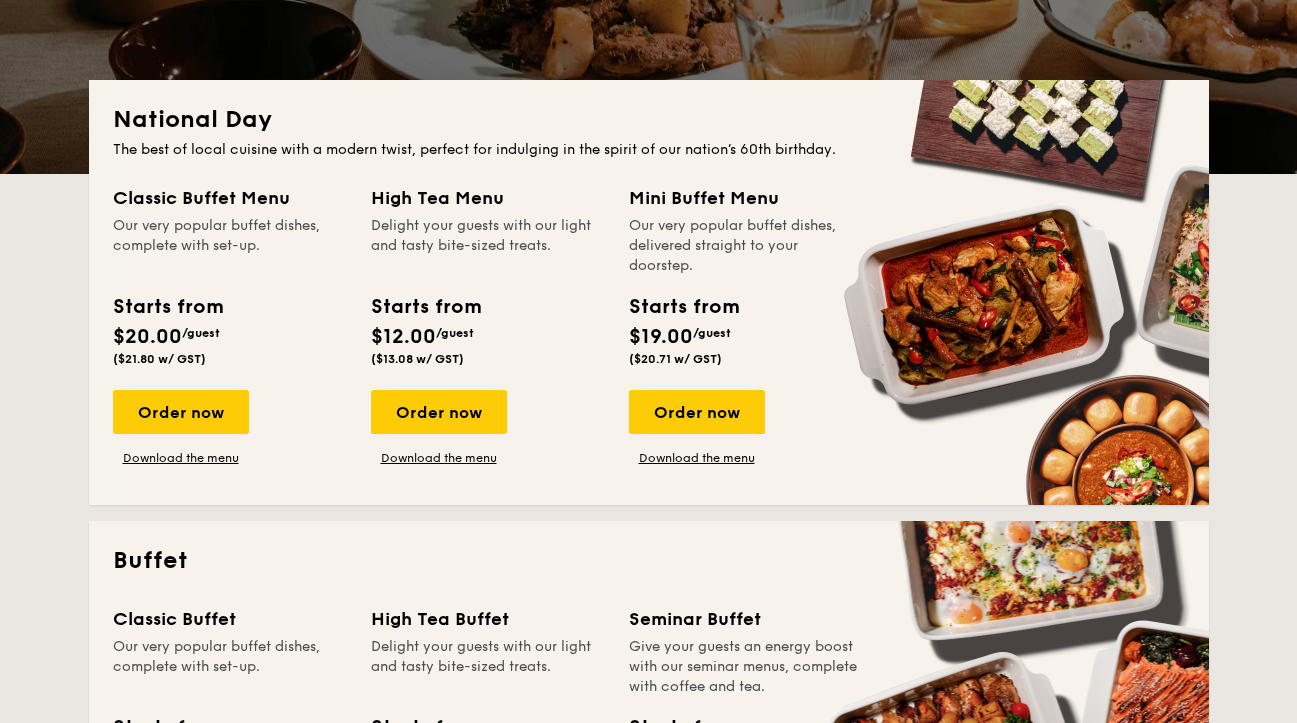 click on "Our very popular buffet dishes, complete with set-up." at bounding box center [230, 246] 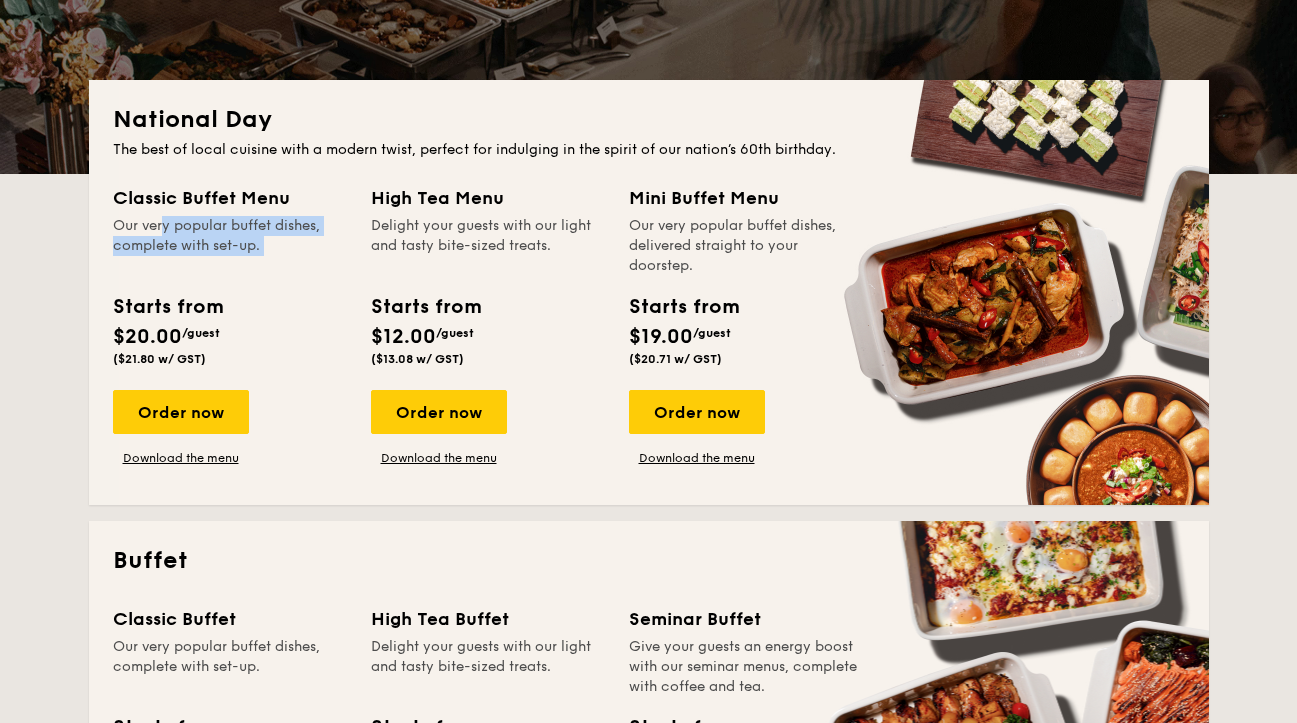 click on "Our very popular buffet dishes, complete with set-up.
Starts from
$20.00
/guest
($21.80 w/ GST)" at bounding box center [230, 279] 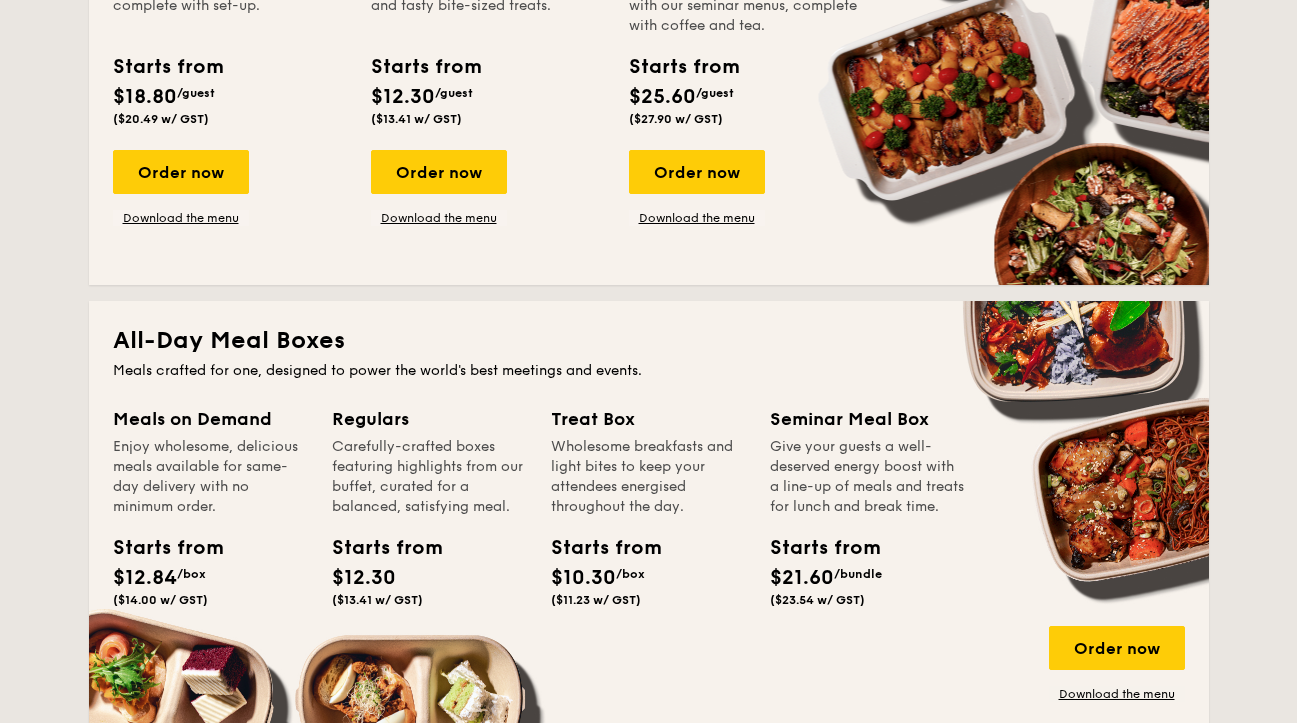 scroll, scrollTop: 1272, scrollLeft: 0, axis: vertical 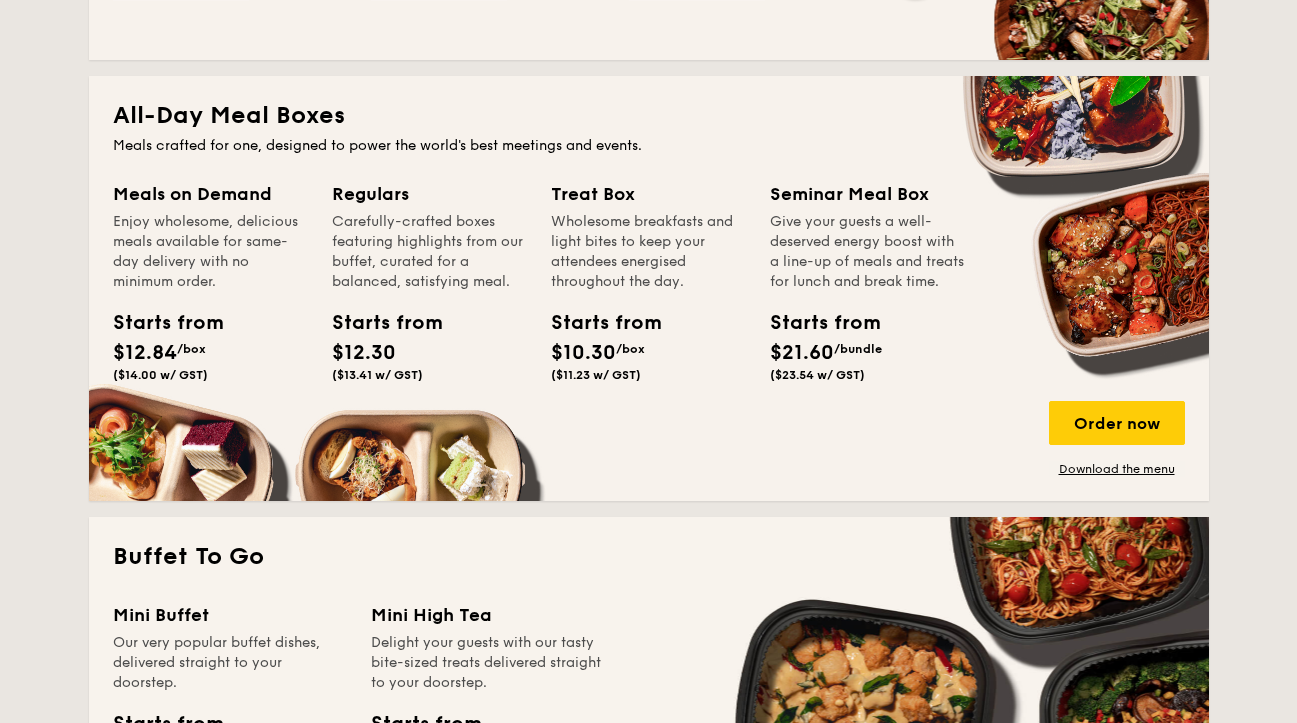 click on "Meals on Demand" at bounding box center [210, 194] 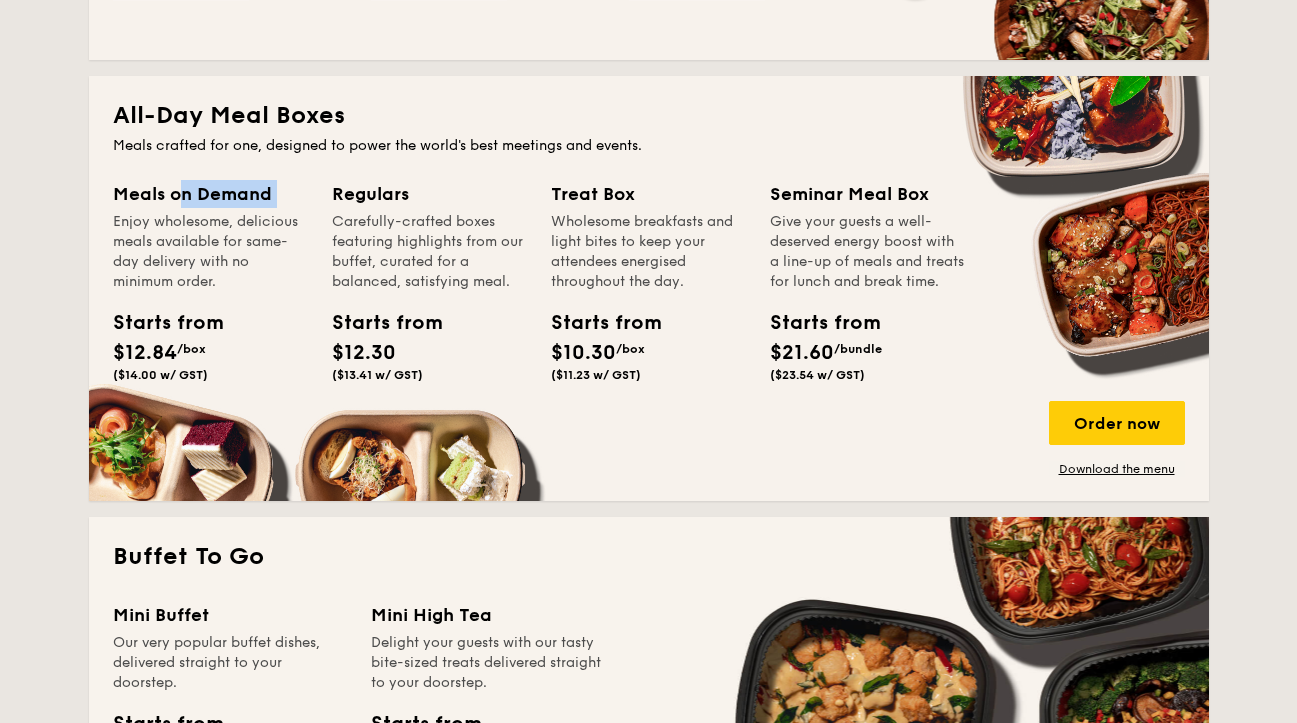 click on "Enjoy wholesome, delicious meals available for same-day delivery with no minimum order." at bounding box center (210, 252) 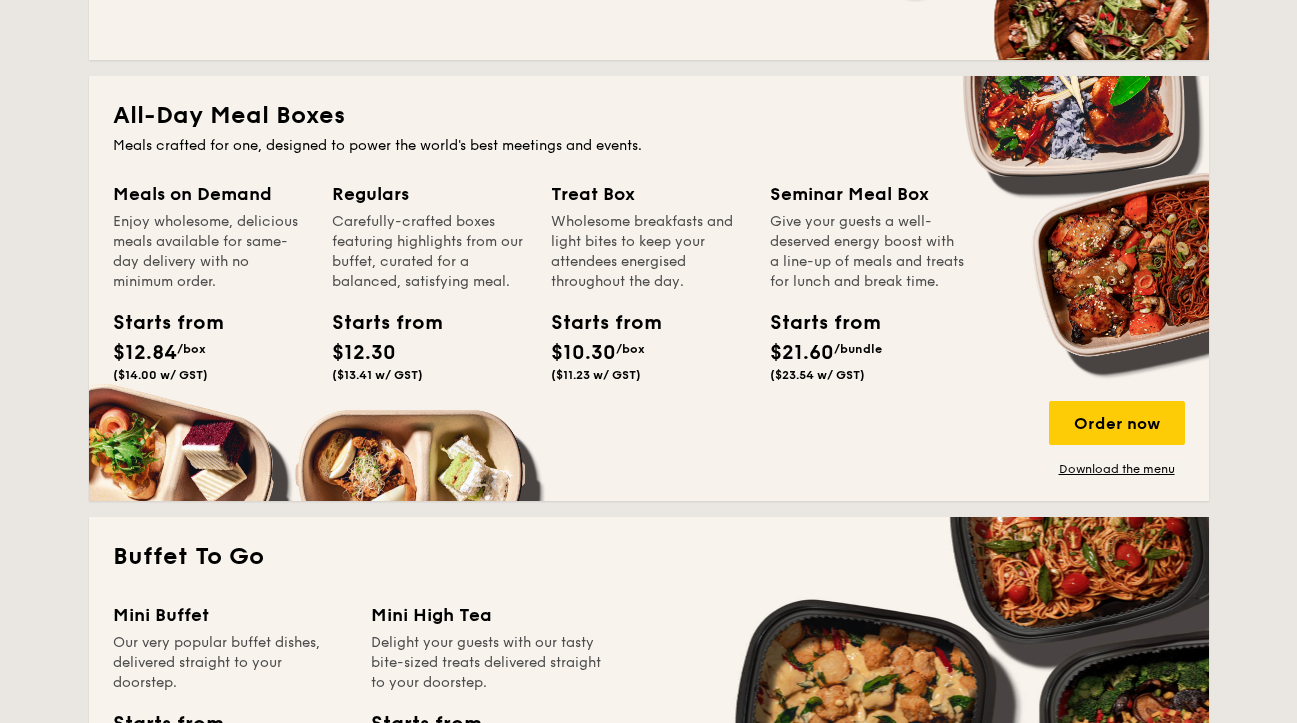 click on "Enjoy wholesome, delicious meals available for same-day delivery with no minimum order." at bounding box center (210, 252) 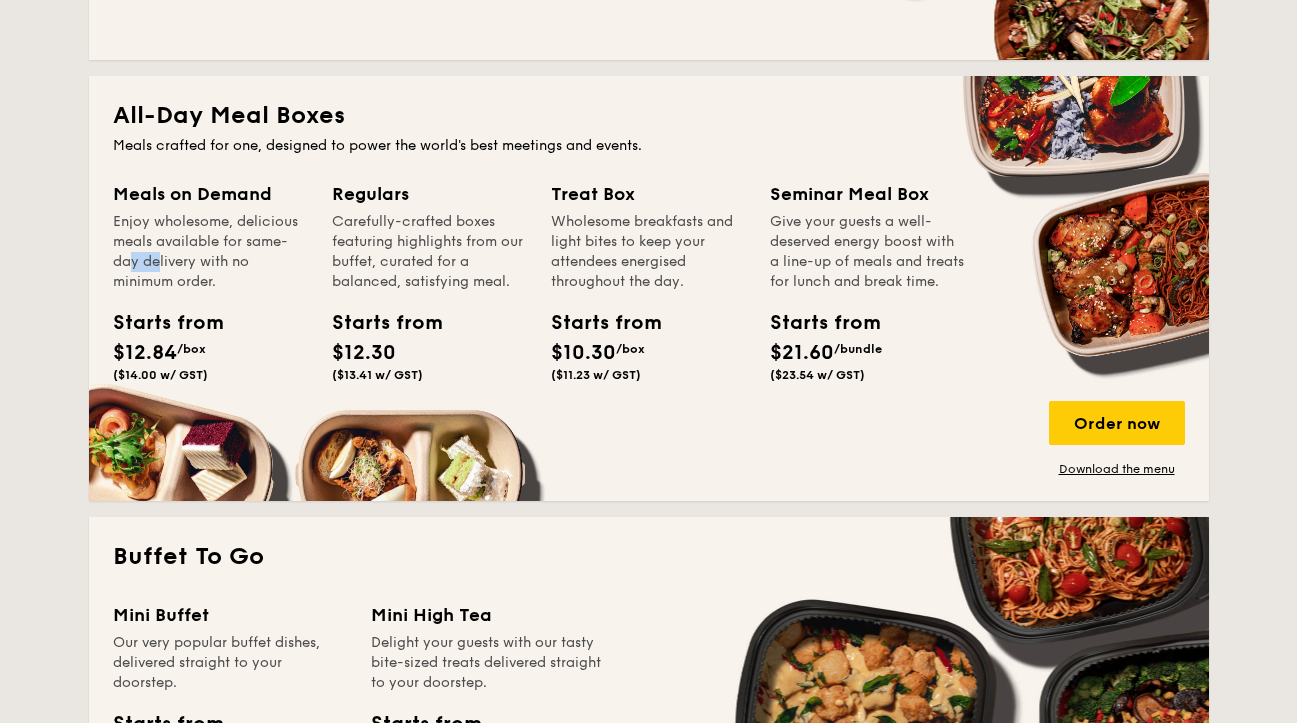 click on "Enjoy wholesome, delicious meals available for same-day delivery with no minimum order." at bounding box center (210, 252) 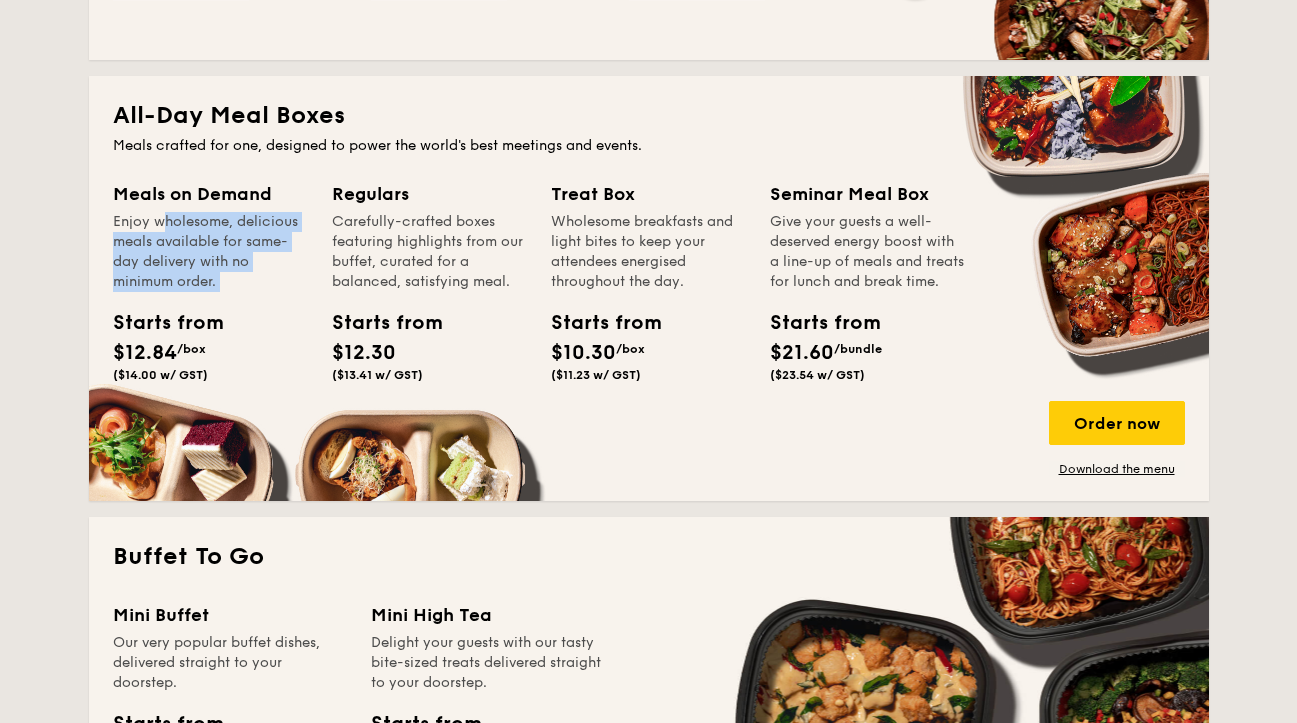 click on "Enjoy wholesome, delicious meals available for same-day delivery with no minimum order." at bounding box center [210, 252] 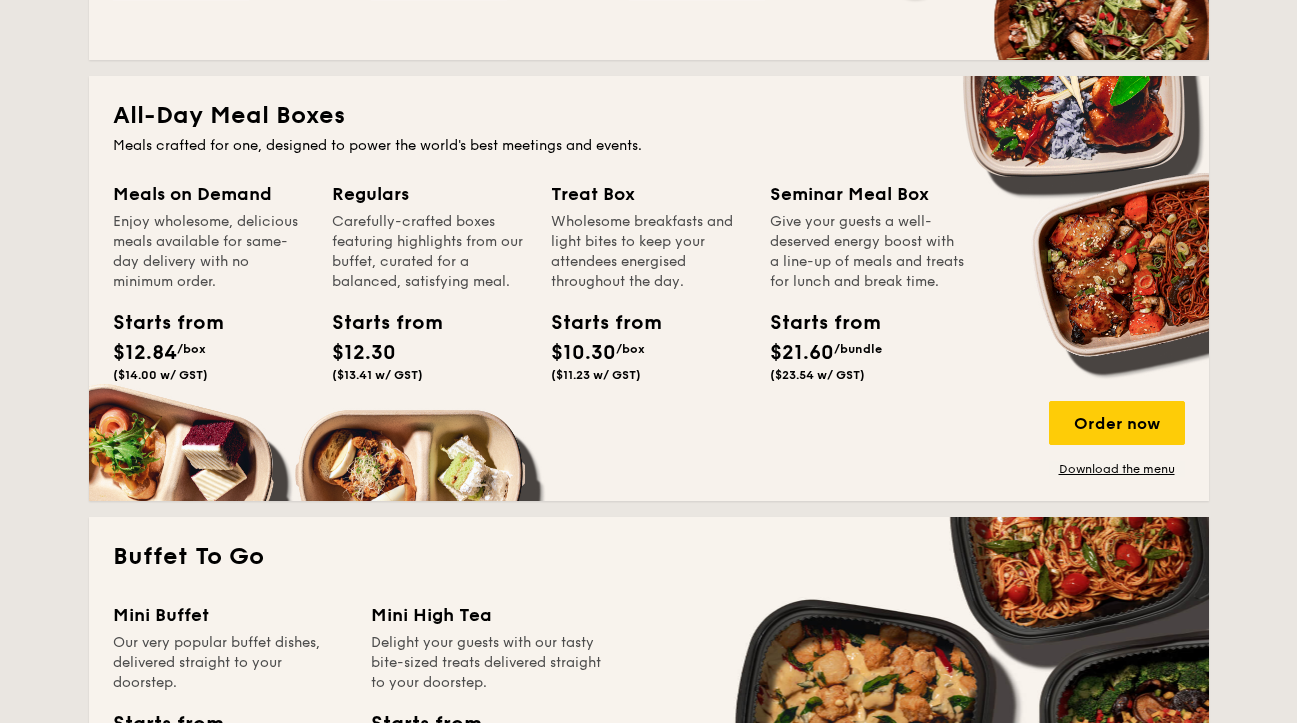 click on "Enjoy wholesome, delicious meals available for same-day delivery with no minimum order." at bounding box center (210, 252) 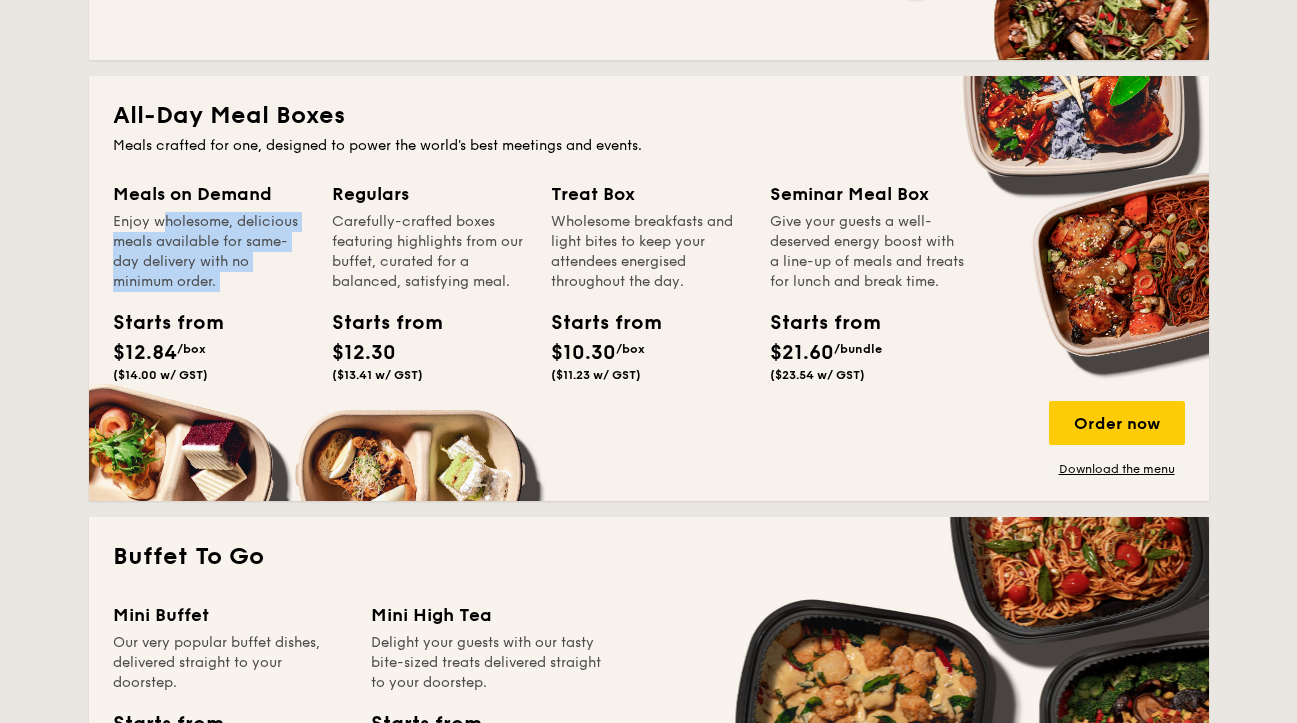 click on "Enjoy wholesome, delicious meals available for same-day delivery with no minimum order." at bounding box center (210, 252) 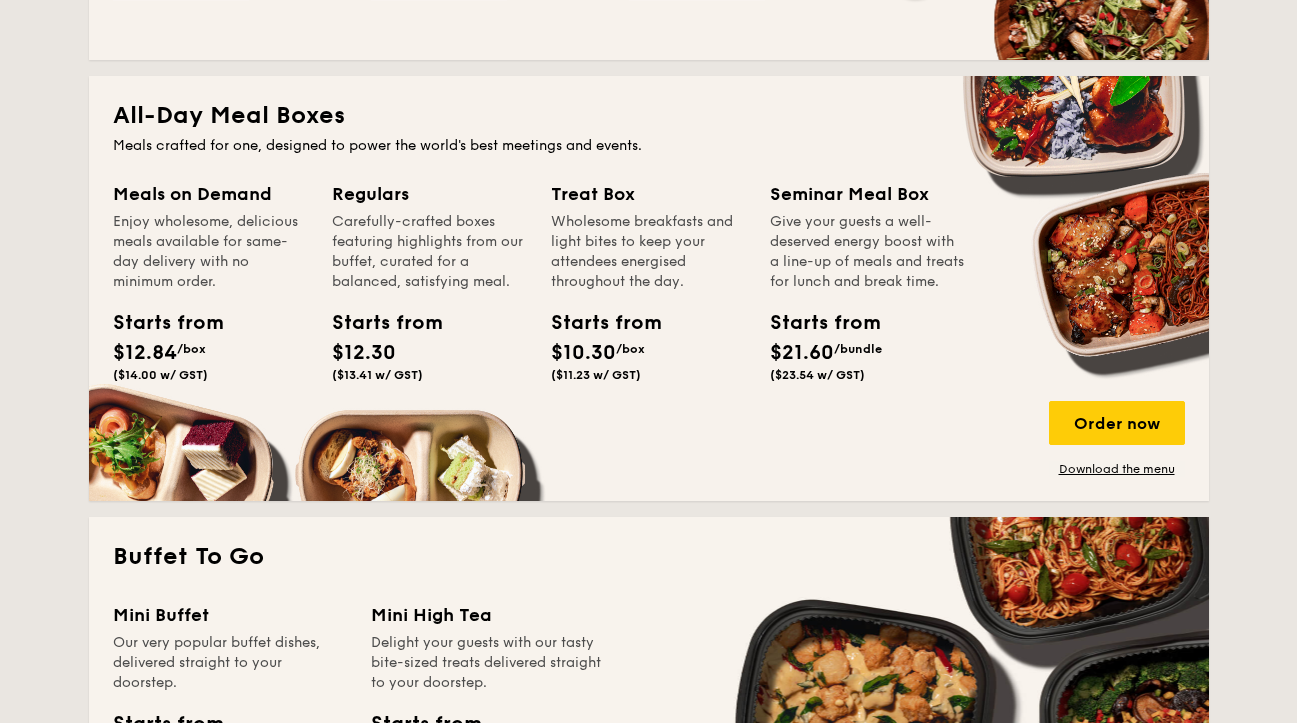 click on "Enjoy wholesome, delicious meals available for same-day delivery with no minimum order." at bounding box center [210, 252] 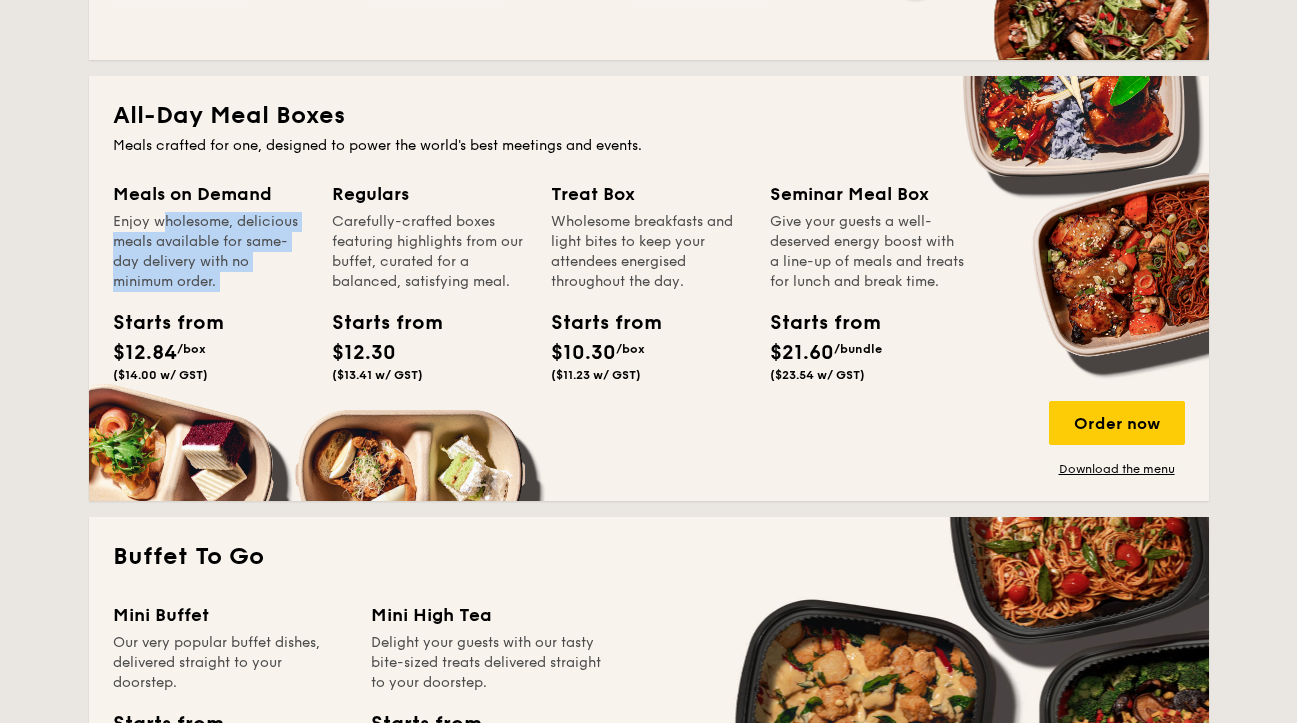 click on "Meals on Demand
Enjoy wholesome, delicious meals available for same-day delivery with no minimum order.
Starts from
$12.84
/box
($14.00 w/ GST)" at bounding box center [210, 285] 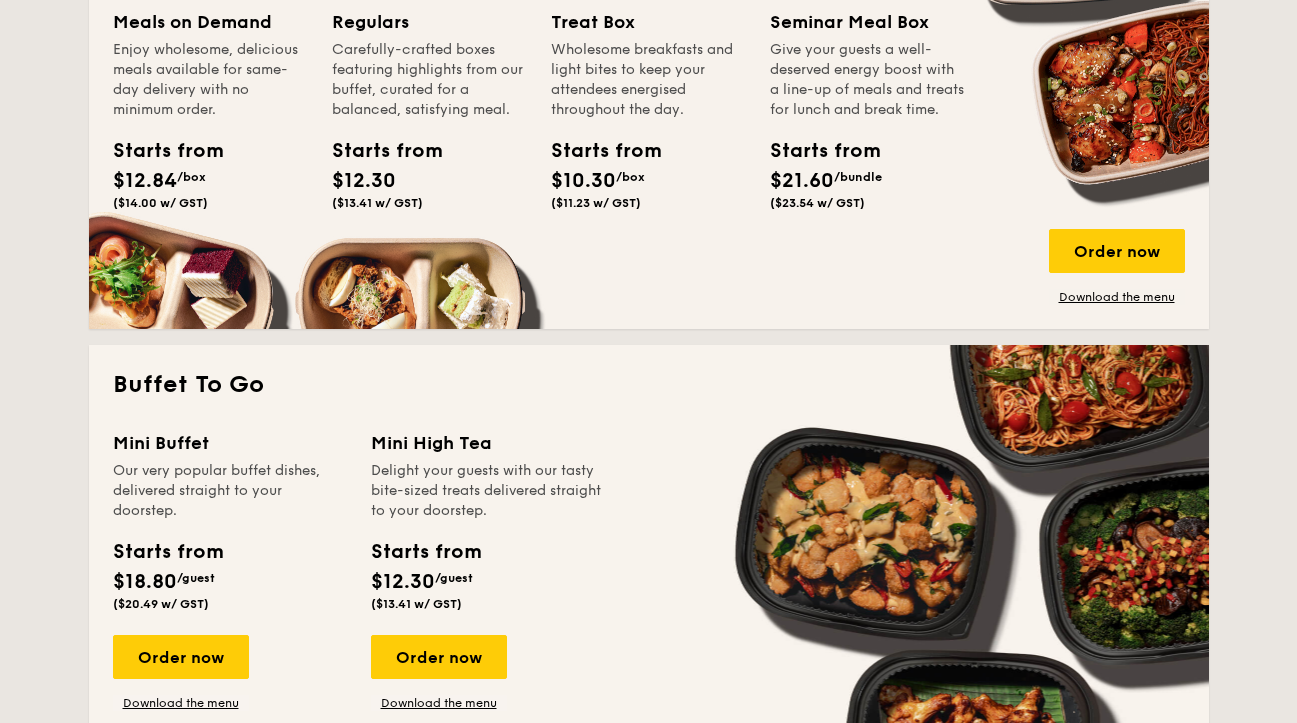 scroll, scrollTop: 1619, scrollLeft: 0, axis: vertical 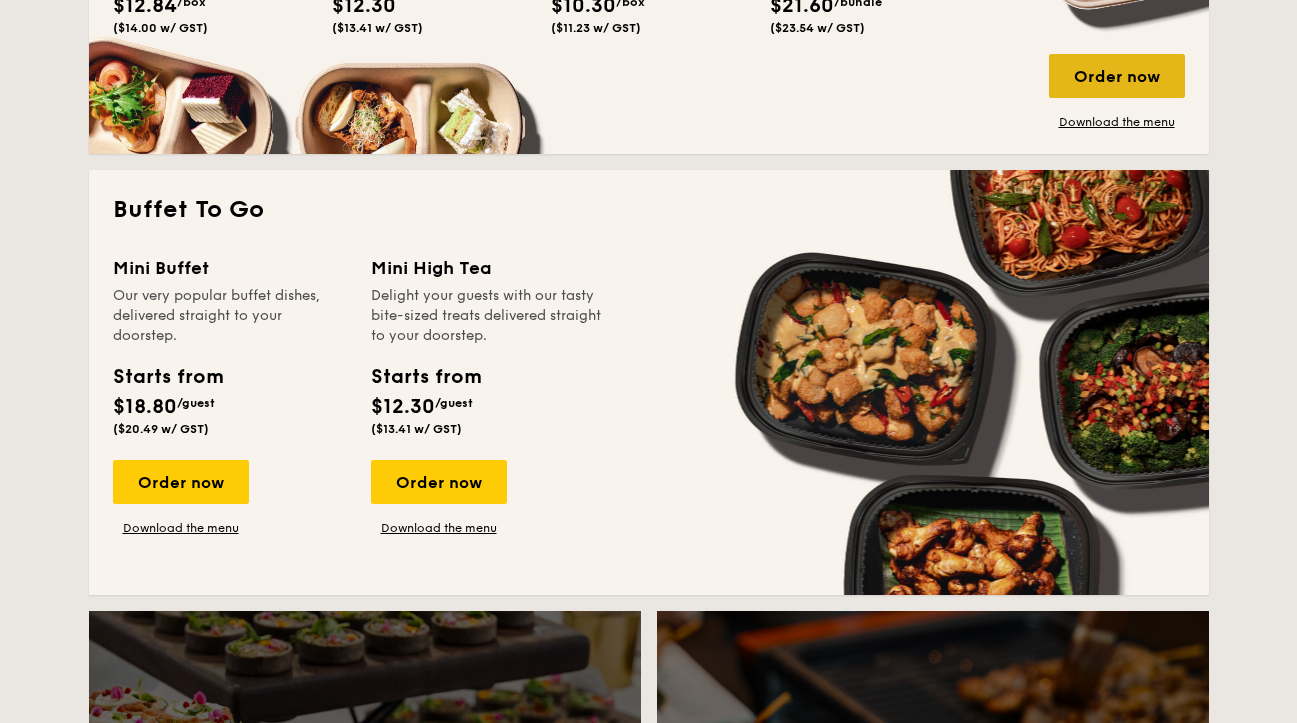 click on "Order now" at bounding box center [1117, 76] 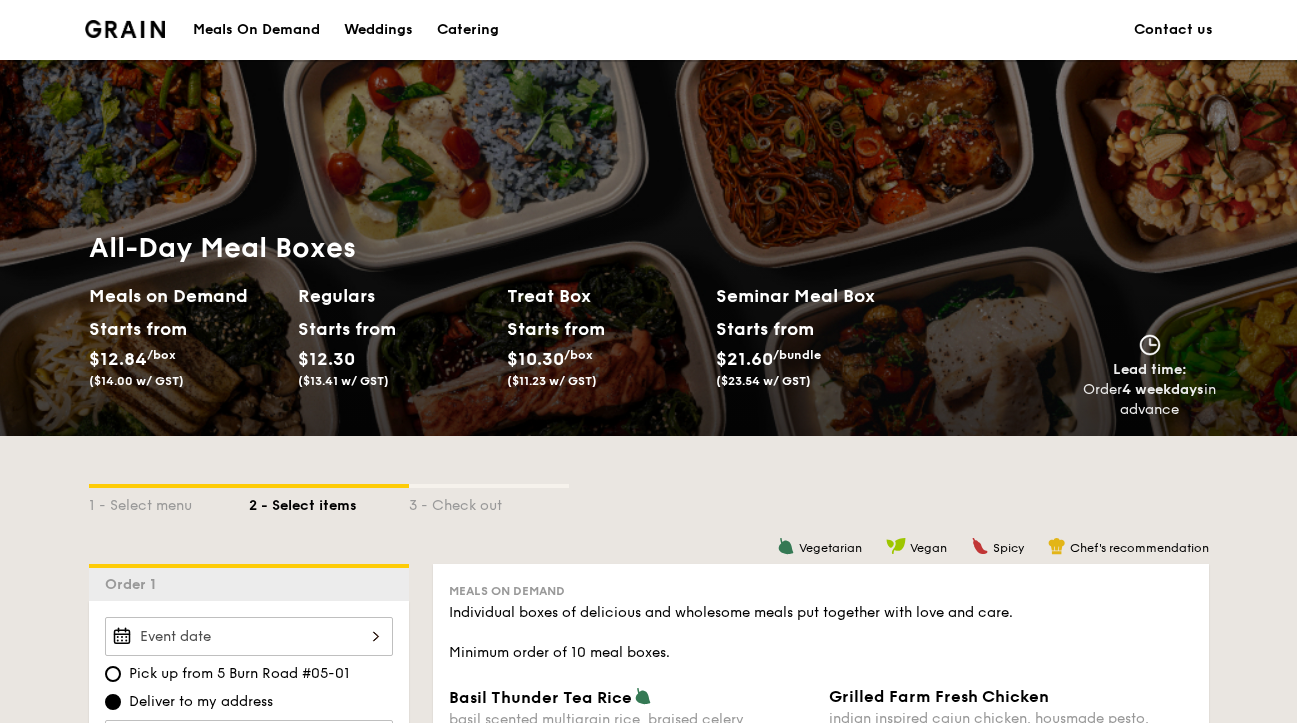 scroll, scrollTop: 394, scrollLeft: 0, axis: vertical 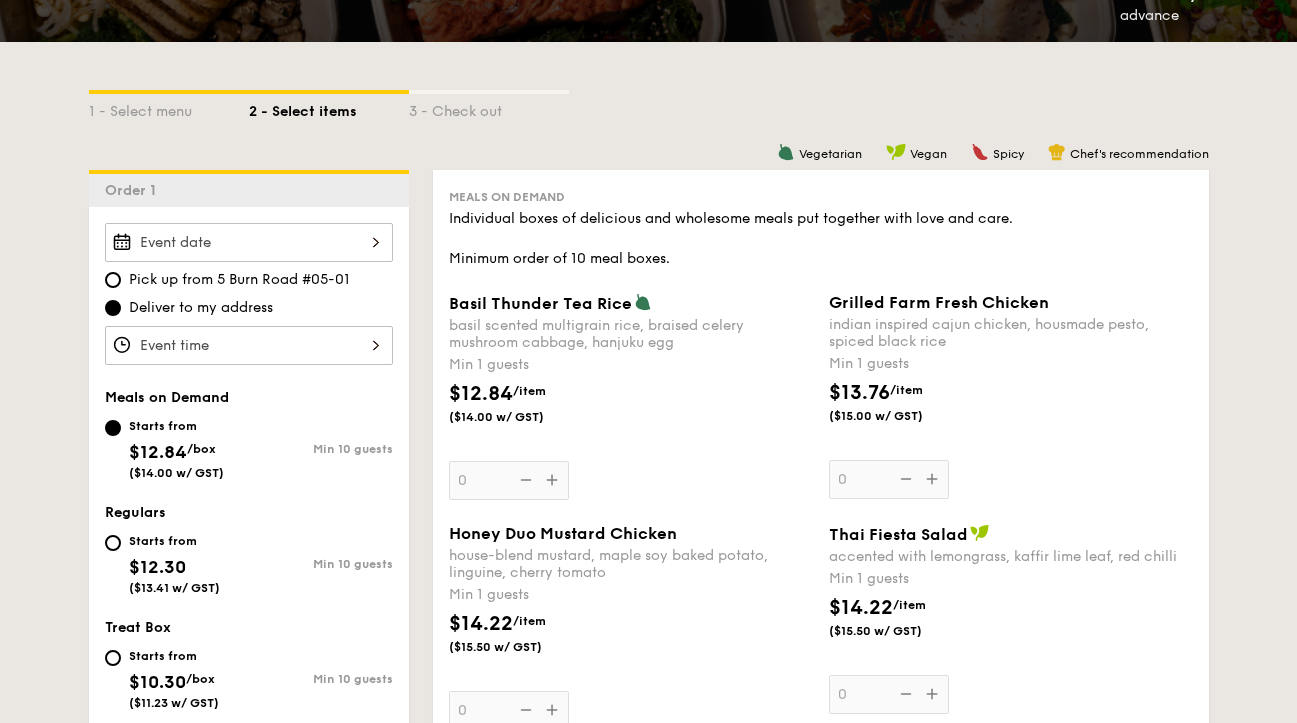 click on "Basil Thunder Tea Rice basil scented multigrain rice, braised celery mushroom cabbage, hanjuku egg
Min 1 guests
$12.84
/item
($14.00 w/ GST)
0" at bounding box center (631, 396) 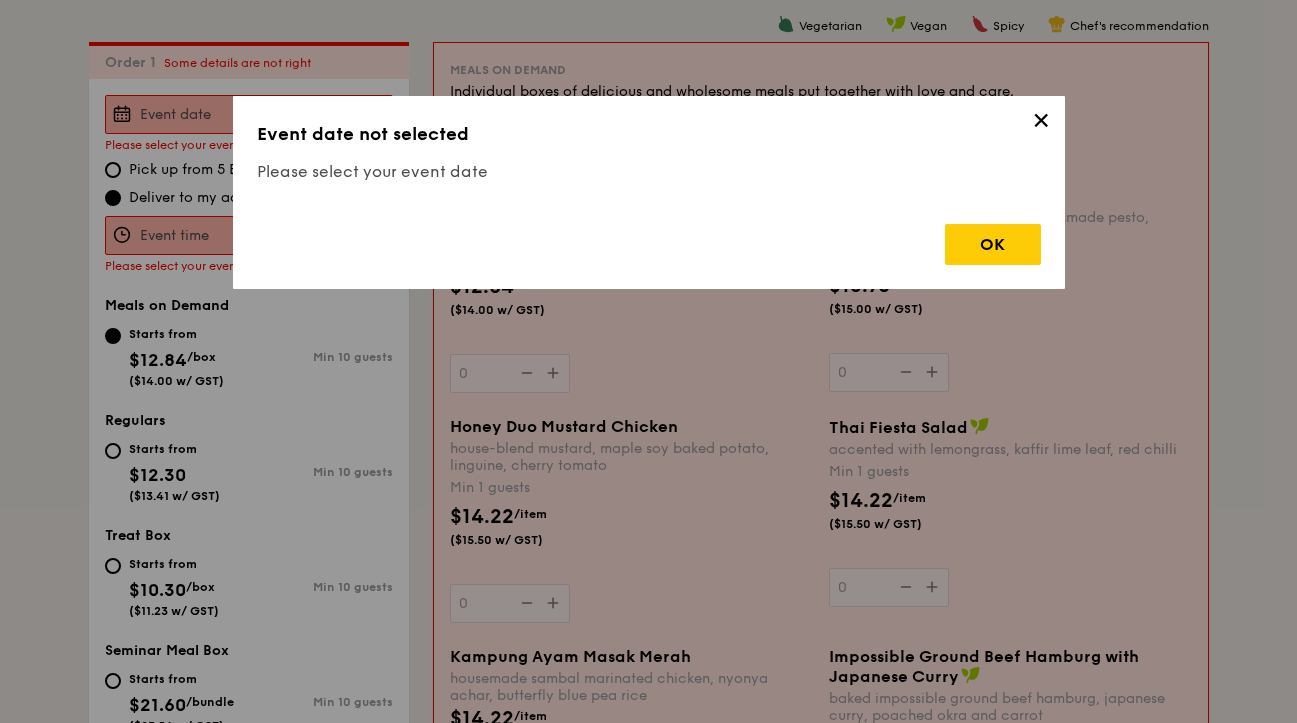 scroll, scrollTop: 534, scrollLeft: 0, axis: vertical 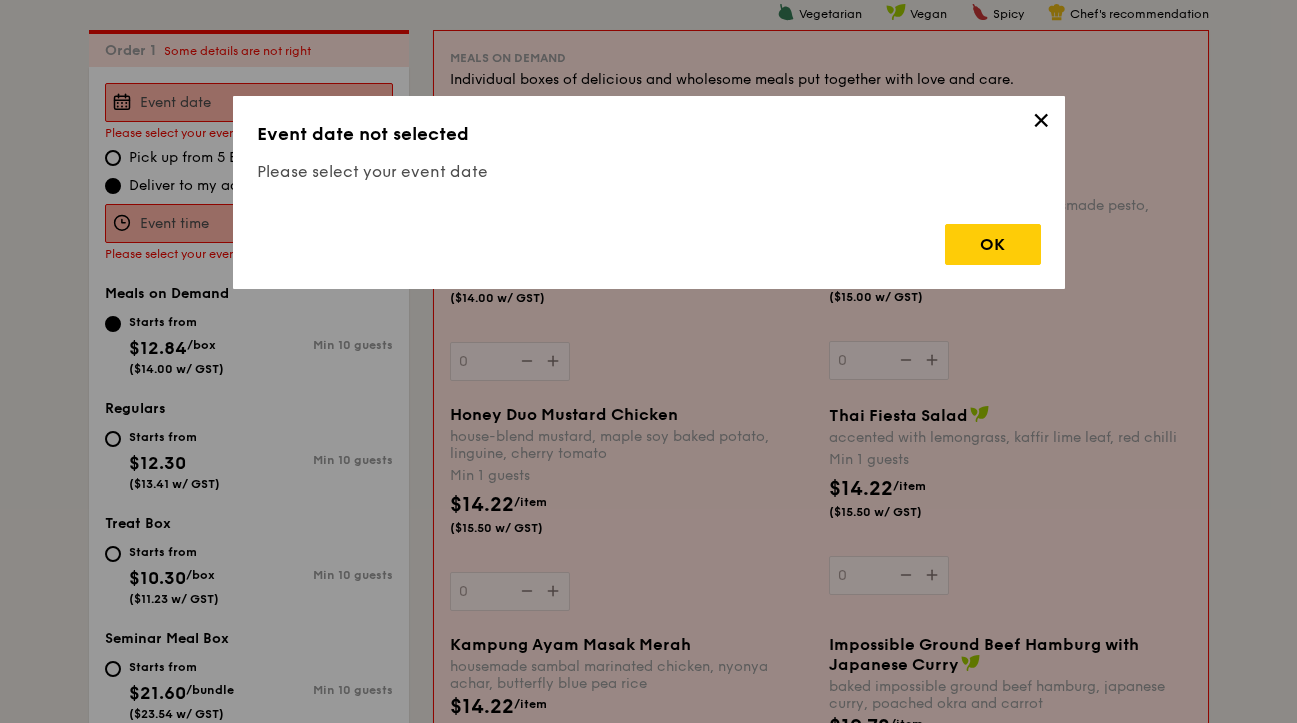 click on "✕" at bounding box center (1041, 124) 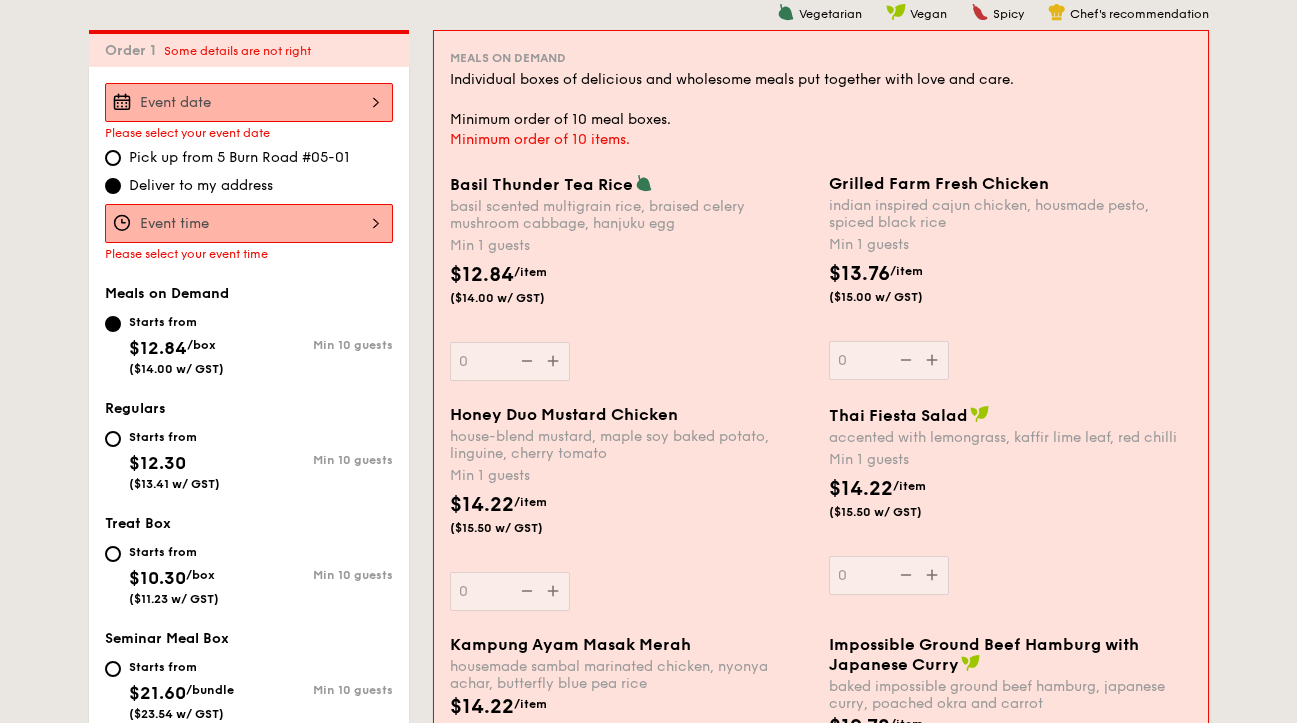 click at bounding box center [249, 223] 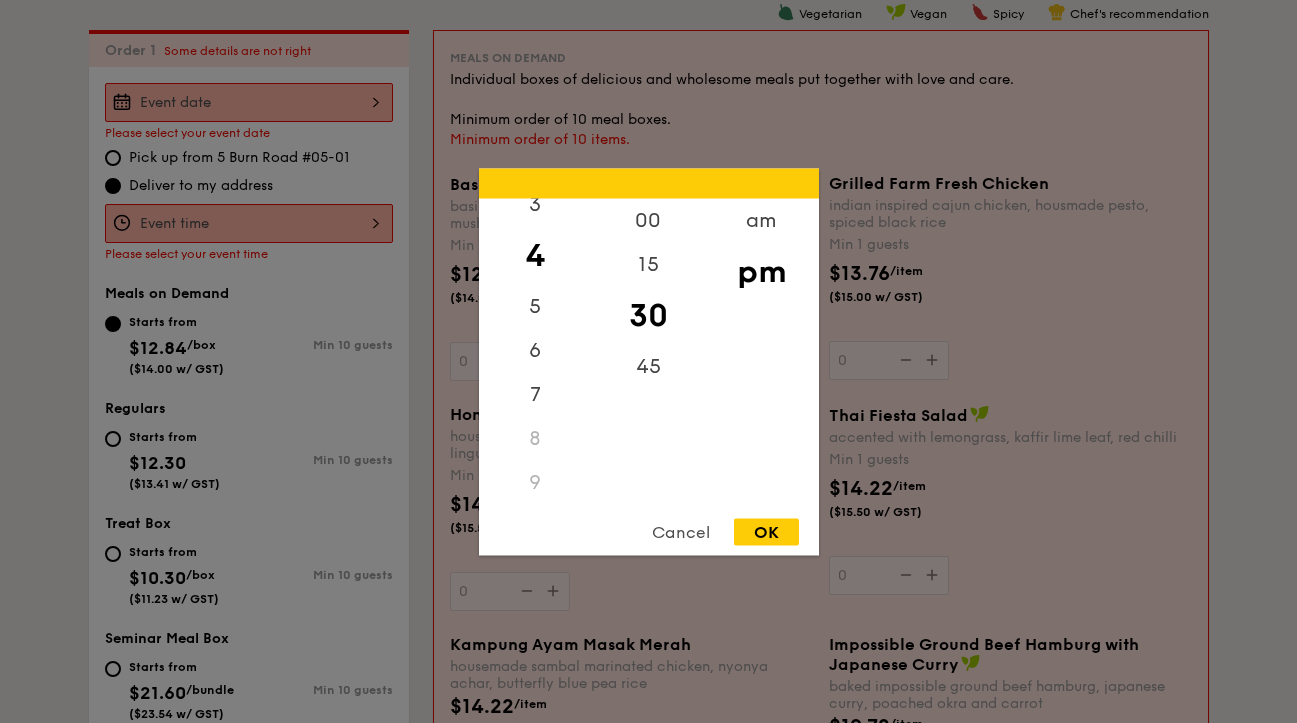 scroll, scrollTop: 152, scrollLeft: 0, axis: vertical 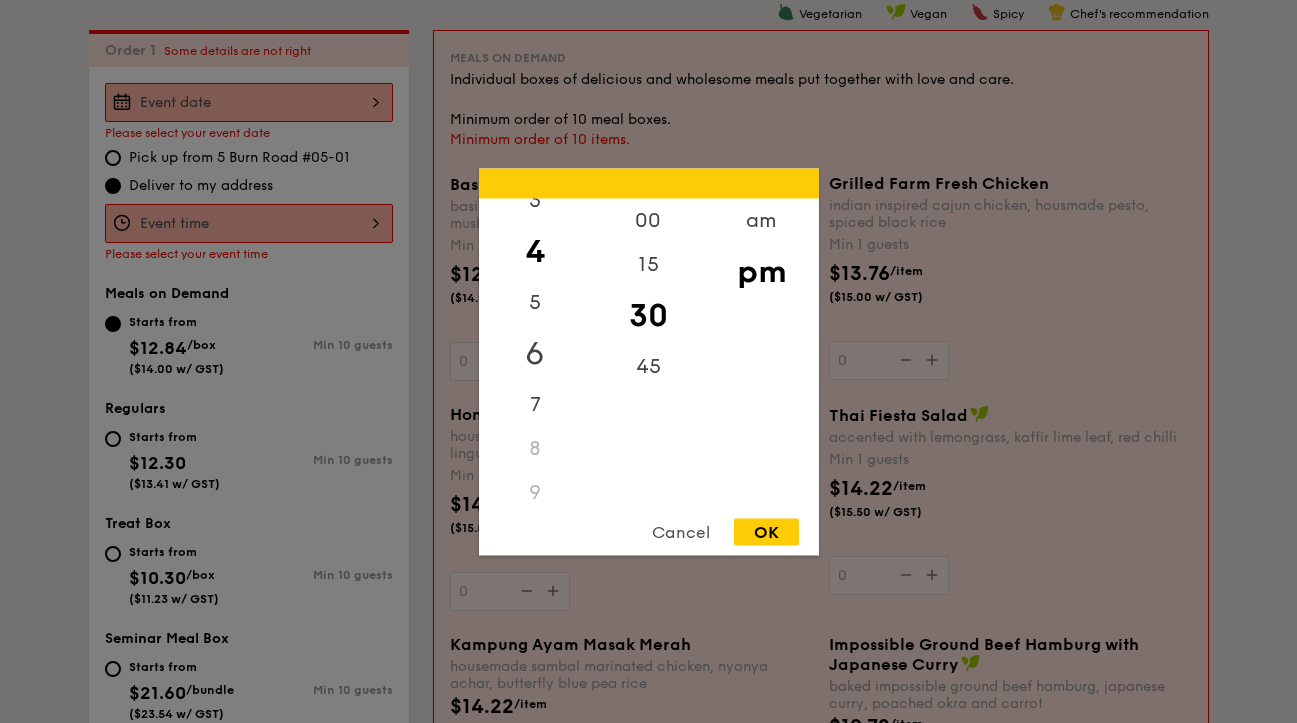 click on "6" at bounding box center (535, 353) 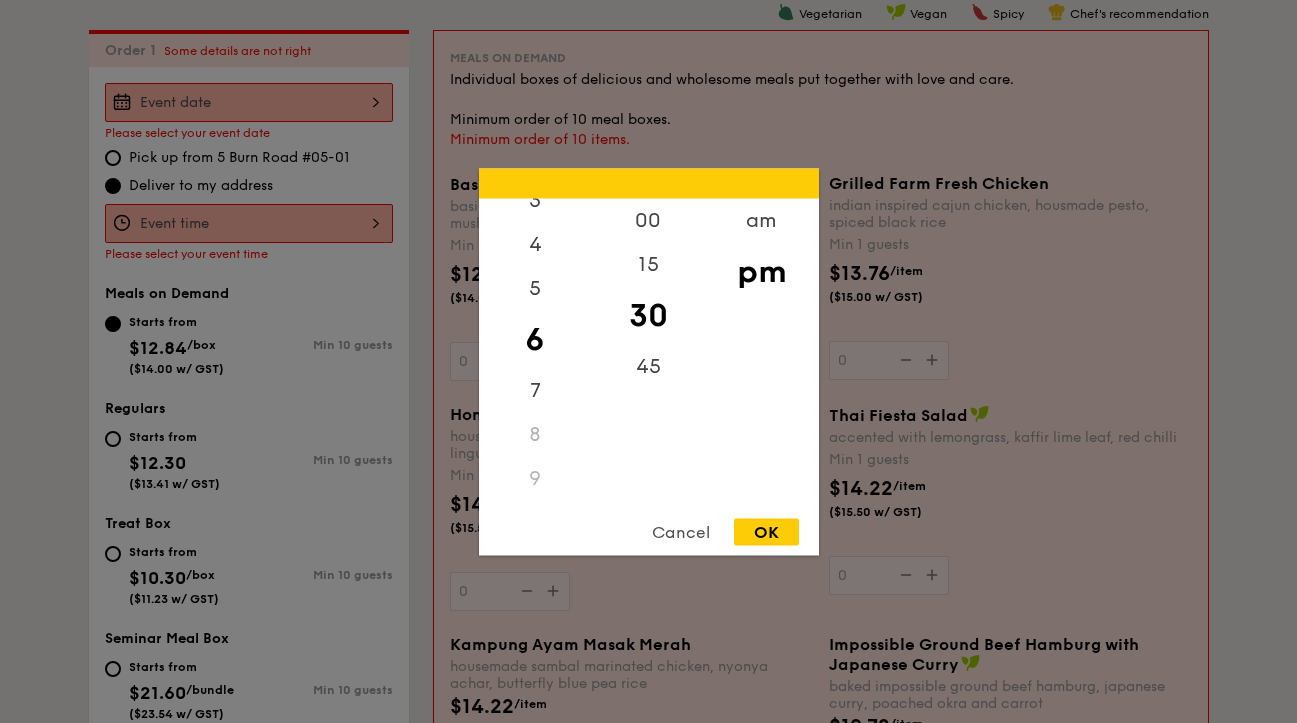 click on "OK" at bounding box center [766, 531] 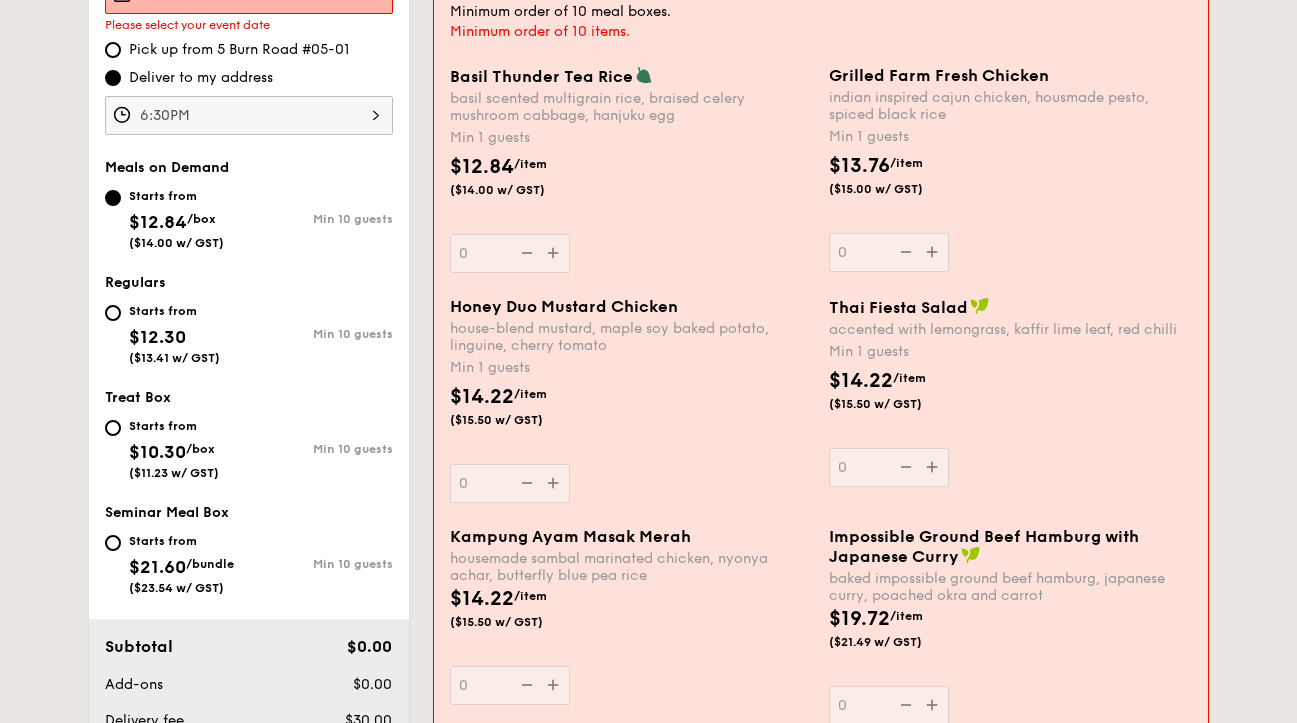 scroll, scrollTop: 656, scrollLeft: 0, axis: vertical 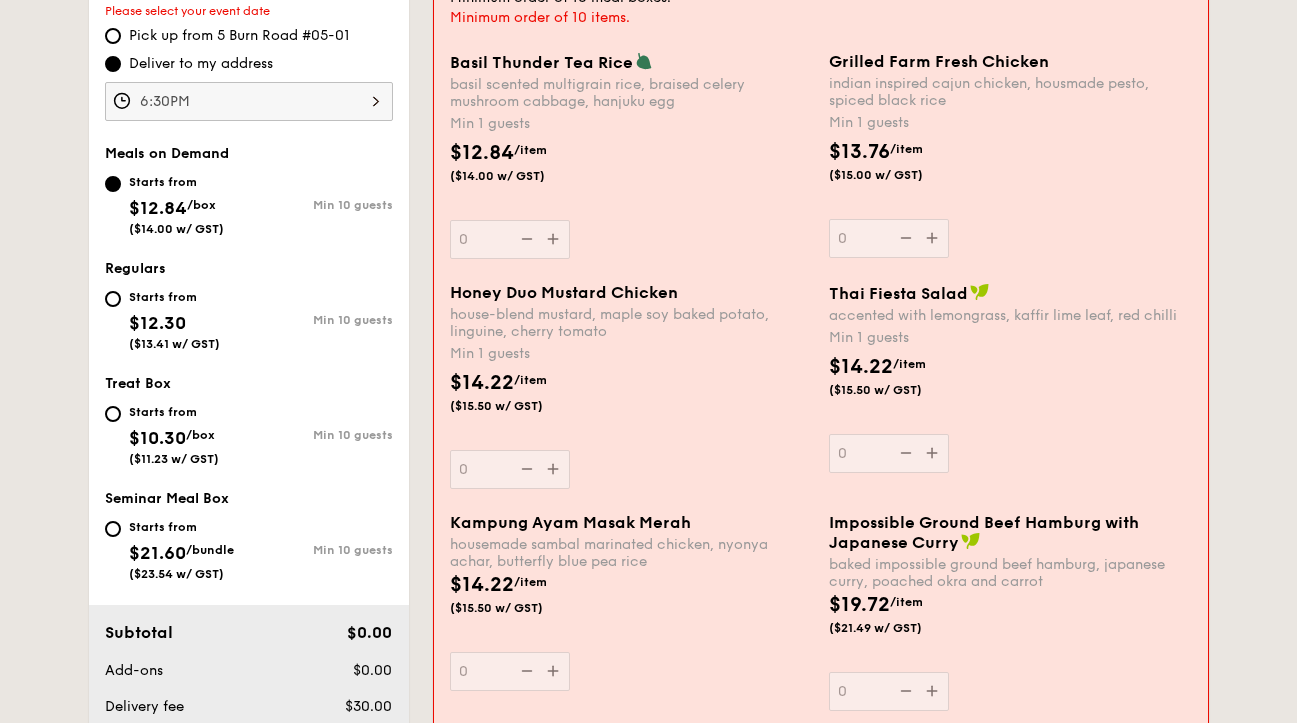 click on "Starts from
$12.30
($13.41 w/ GST)" at bounding box center [174, 318] 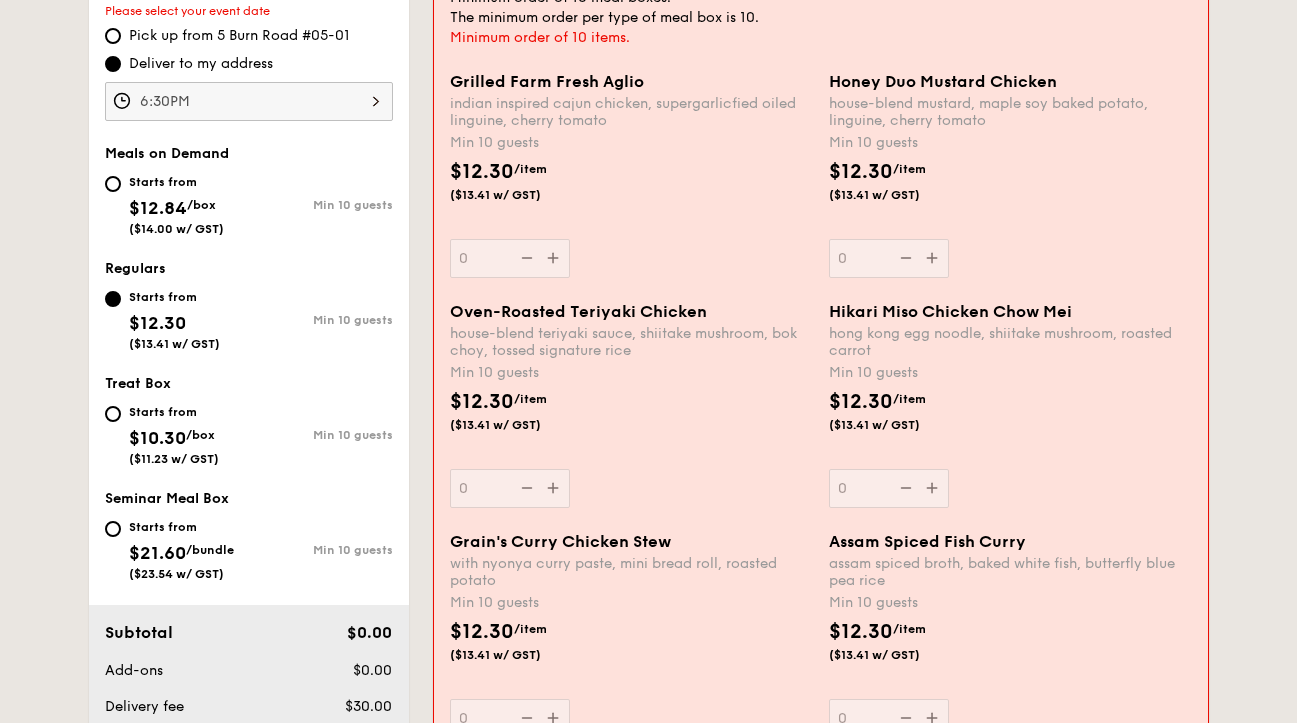 click on "Starts from" at bounding box center (176, 182) 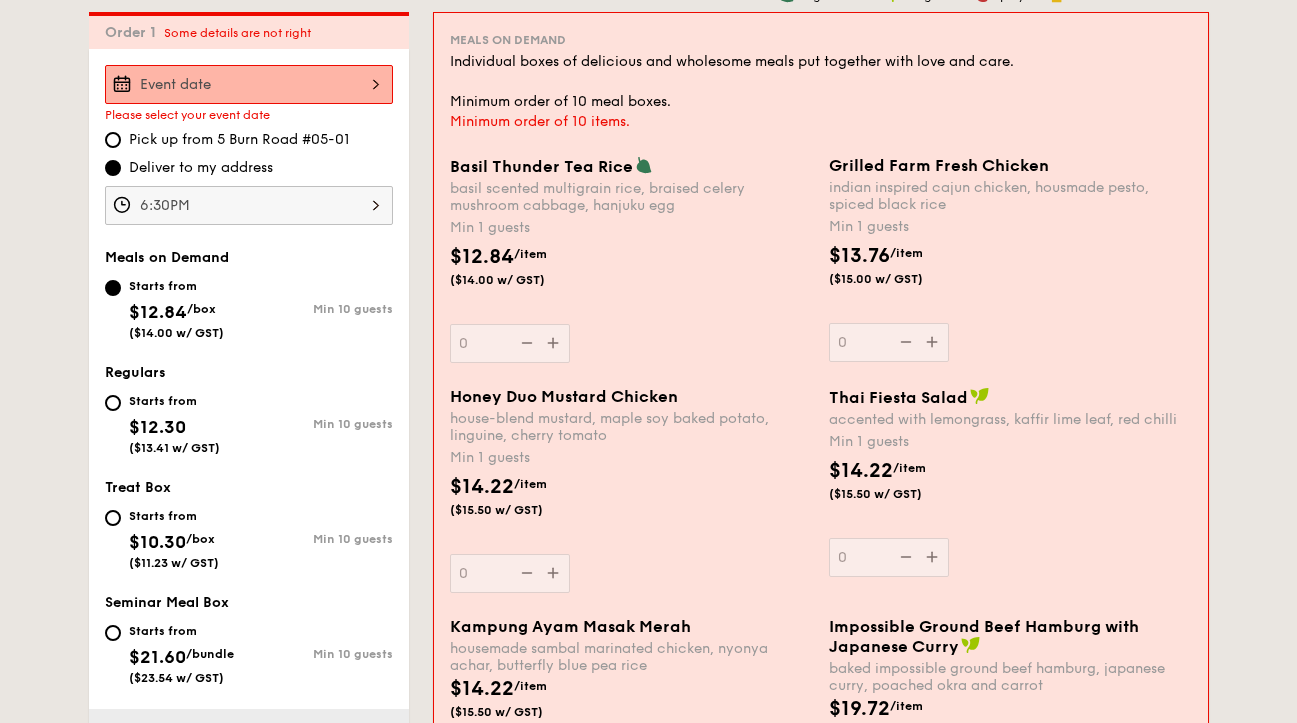 scroll, scrollTop: 552, scrollLeft: 0, axis: vertical 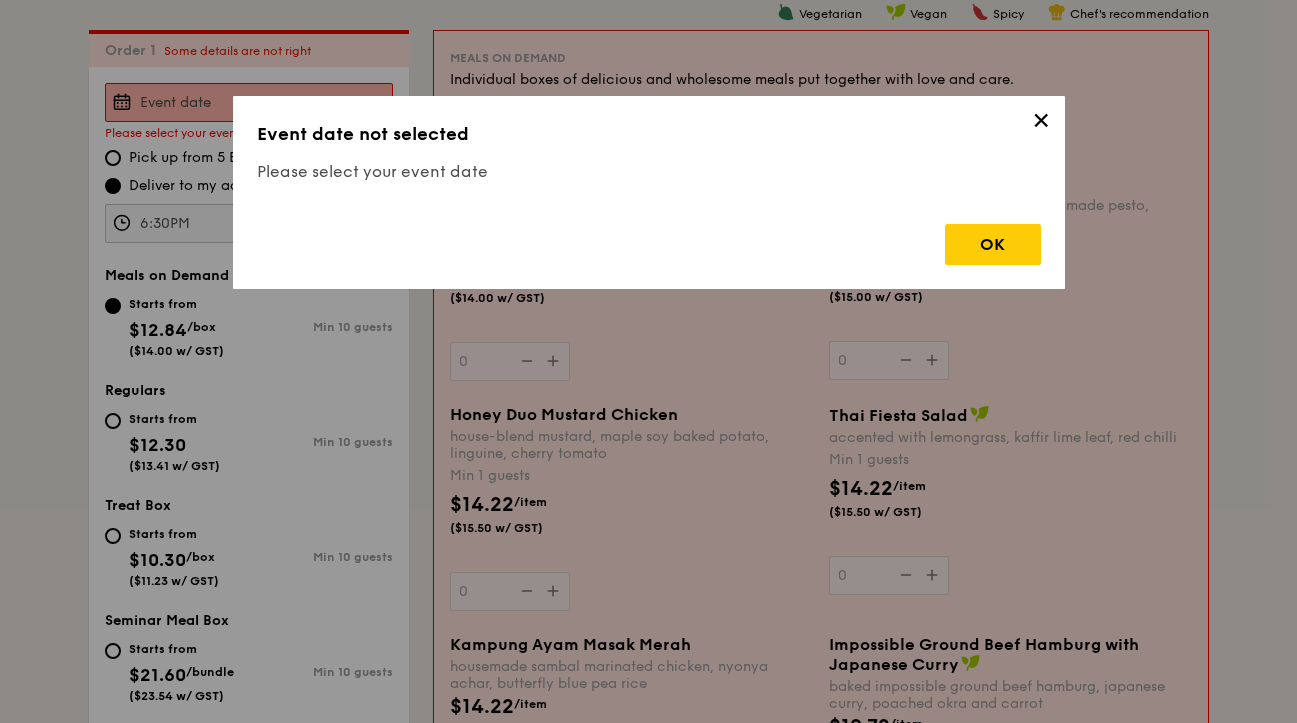 click on "✕" at bounding box center [1041, 124] 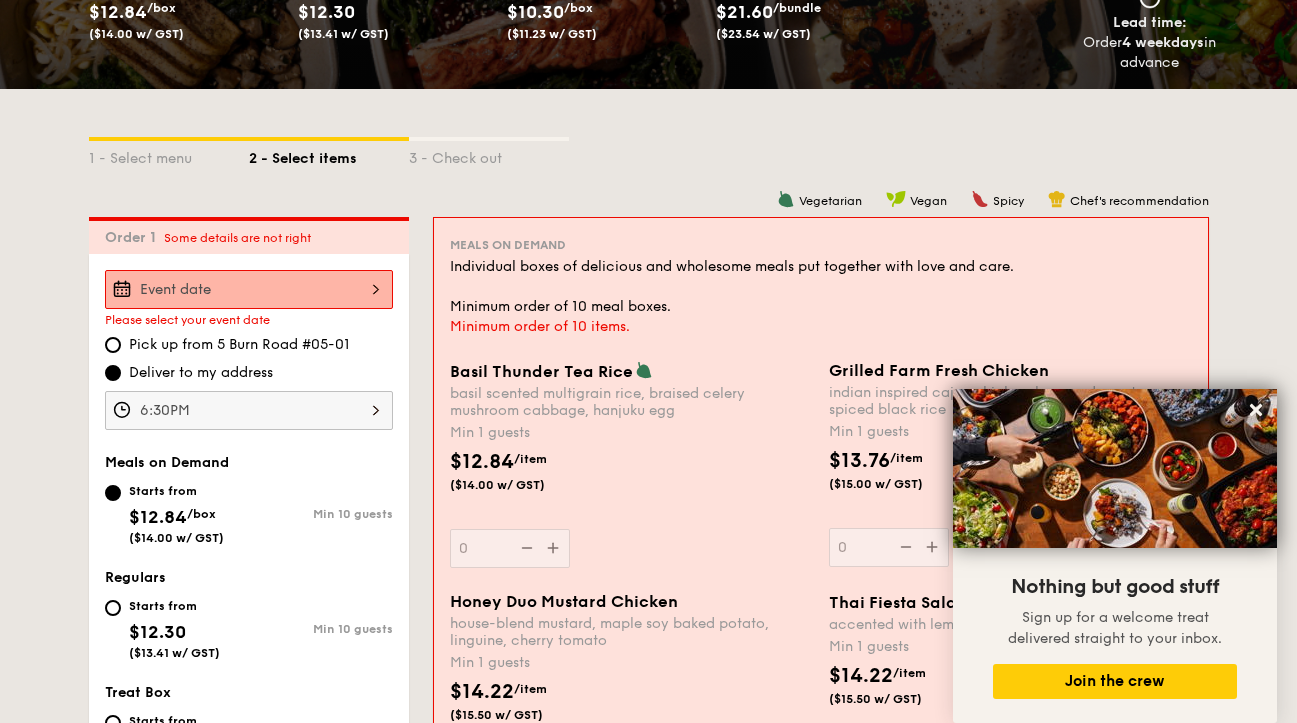 scroll, scrollTop: 345, scrollLeft: 1, axis: both 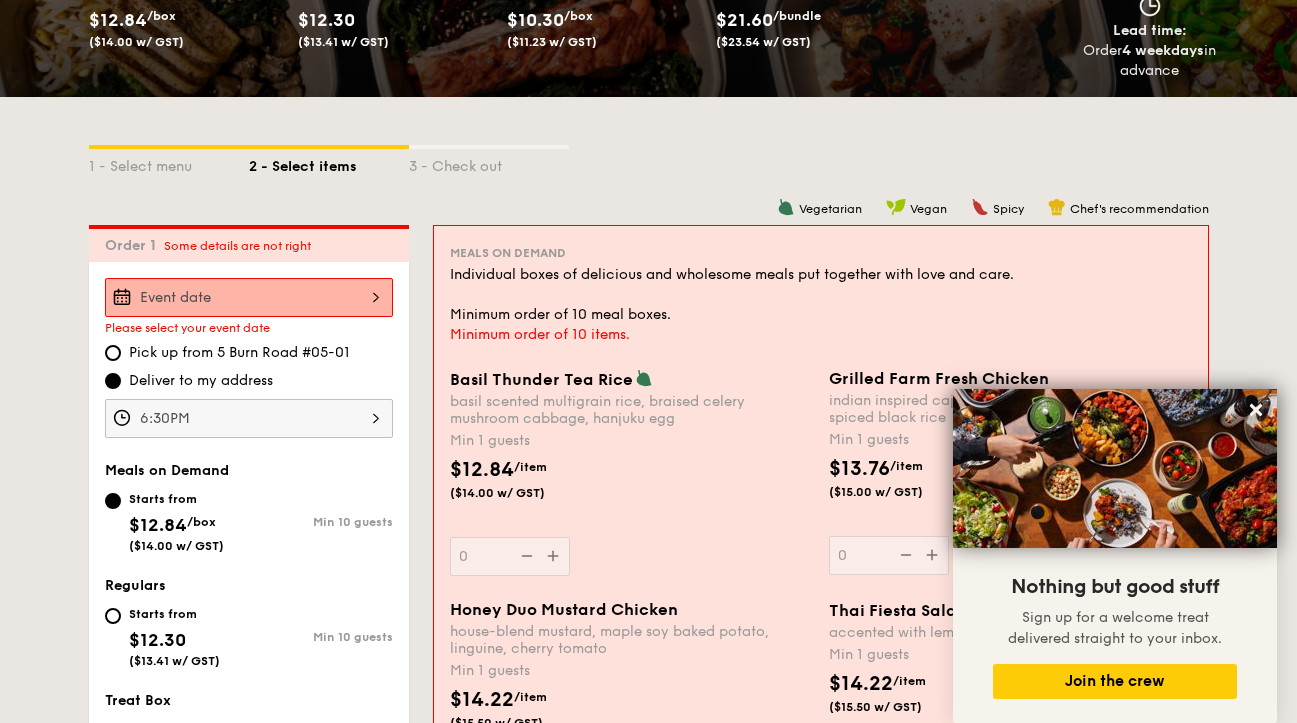 click on "Meals on Demand
Individual boxes of delicious and wholesome meals put together with love and care. Minimum order of 10 meal boxes. Minimum order of 10 items. Basil Thunder Tea Rice basil scented multigrain rice, braised celery mushroom cabbage, hanjuku egg
Min 1 guests
$12.84
/item
($14.00 w/ GST)
0 Grilled Farm Fresh Chicken indian inspired cajun chicken, housmade pesto, spiced black rice
Min 1 guests
$13.76
/item
($15.00 w/ GST)
0 Honey Duo Mustard Chicken house-blend mustard, maple soy baked potato, linguine, cherry tomato
Min 1 guests
$14.22
/item
($15.50 w/ GST)
0 Thai Fiesta Salad accented with lemongrass, kaffir lime leaf, red chilli
Min 1 guests
$14.22
/item
($15.50 w/ GST)
0 Kampung Ayam Masak Merah 0 0 0" at bounding box center [821, 762] 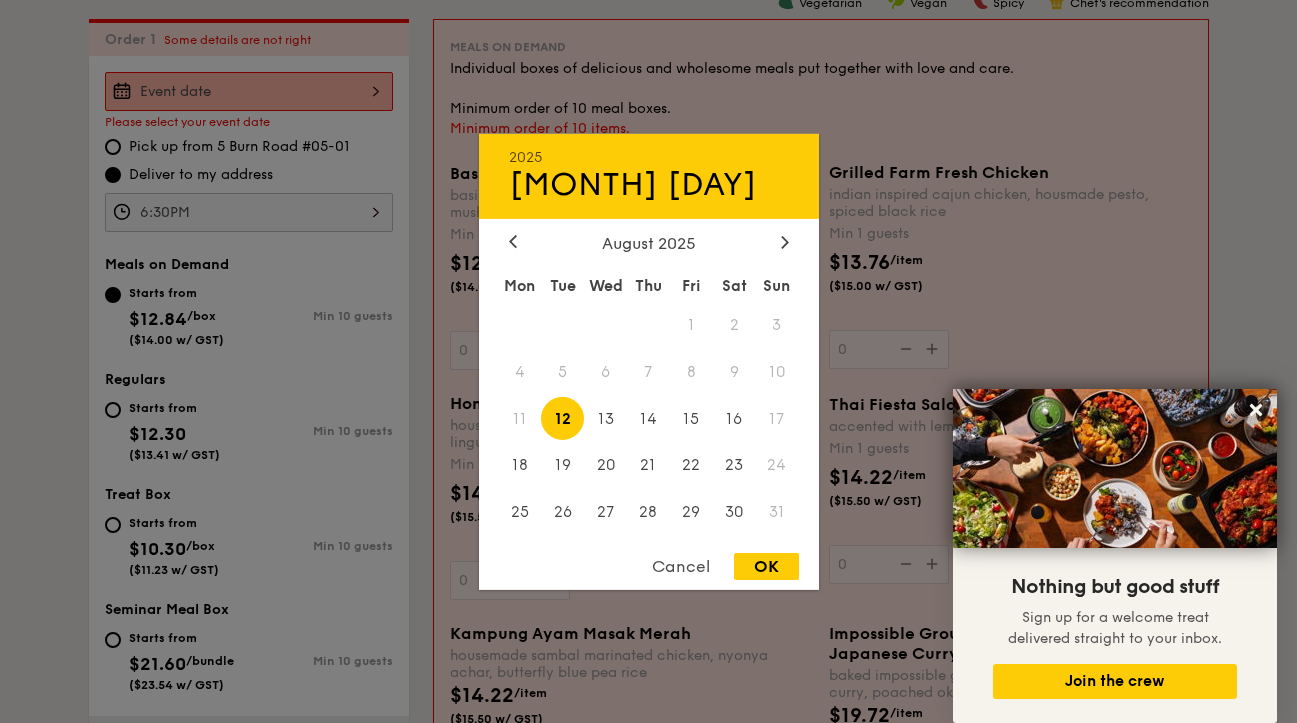 click on "[YEAR] [MONTH] [DAY]       [MONTH] [YEAR]     Mon Tue Wed Thu Fri Sat Sun   1 2 3 4 5 6 7 8 9 10 11 12 13 14 15 16 17 18 19 20 21 22 23 24 25 26 27 28 29 30 31     Cancel   OK" at bounding box center [249, 91] 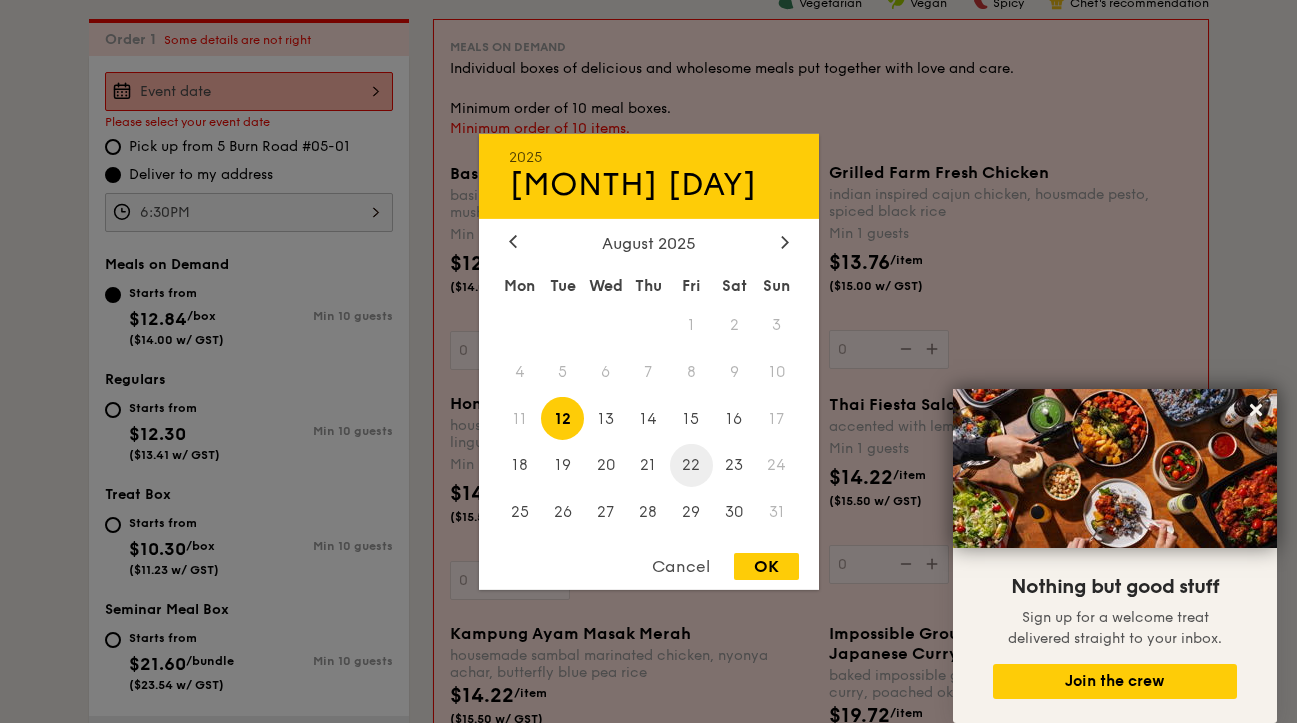 click on "22" at bounding box center (691, 465) 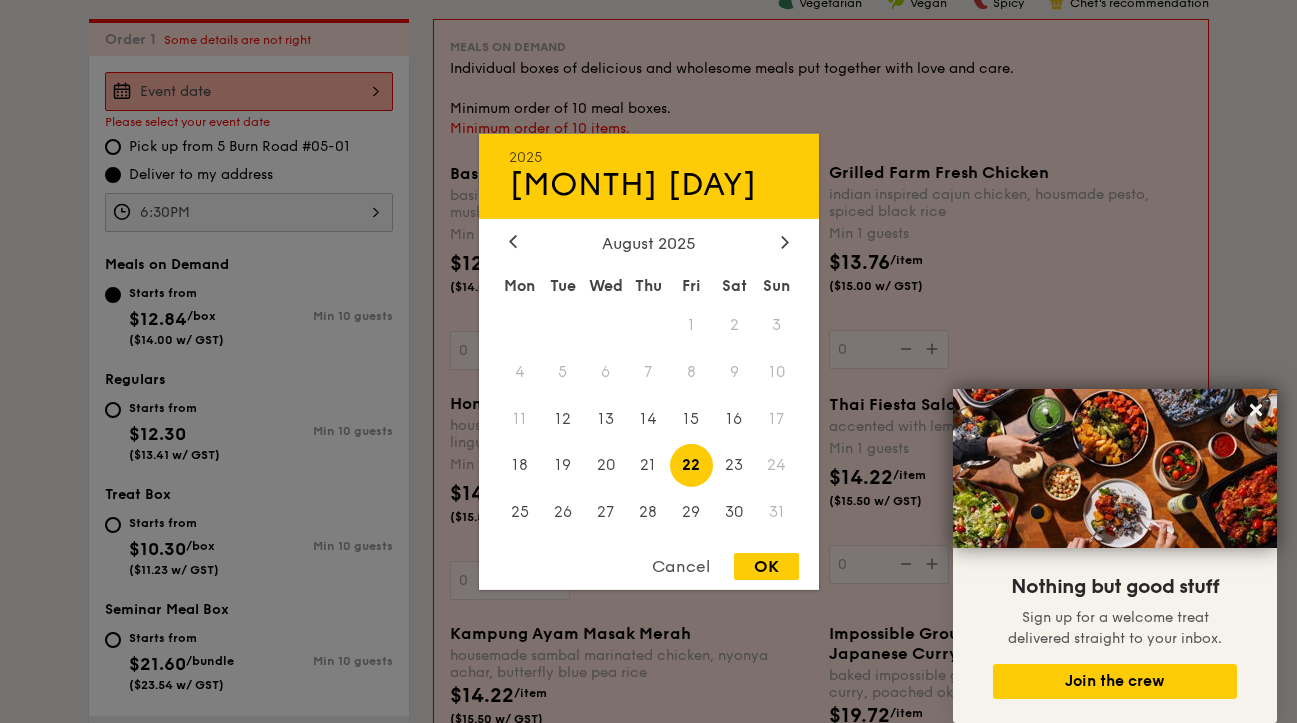 click on "OK" at bounding box center (766, 566) 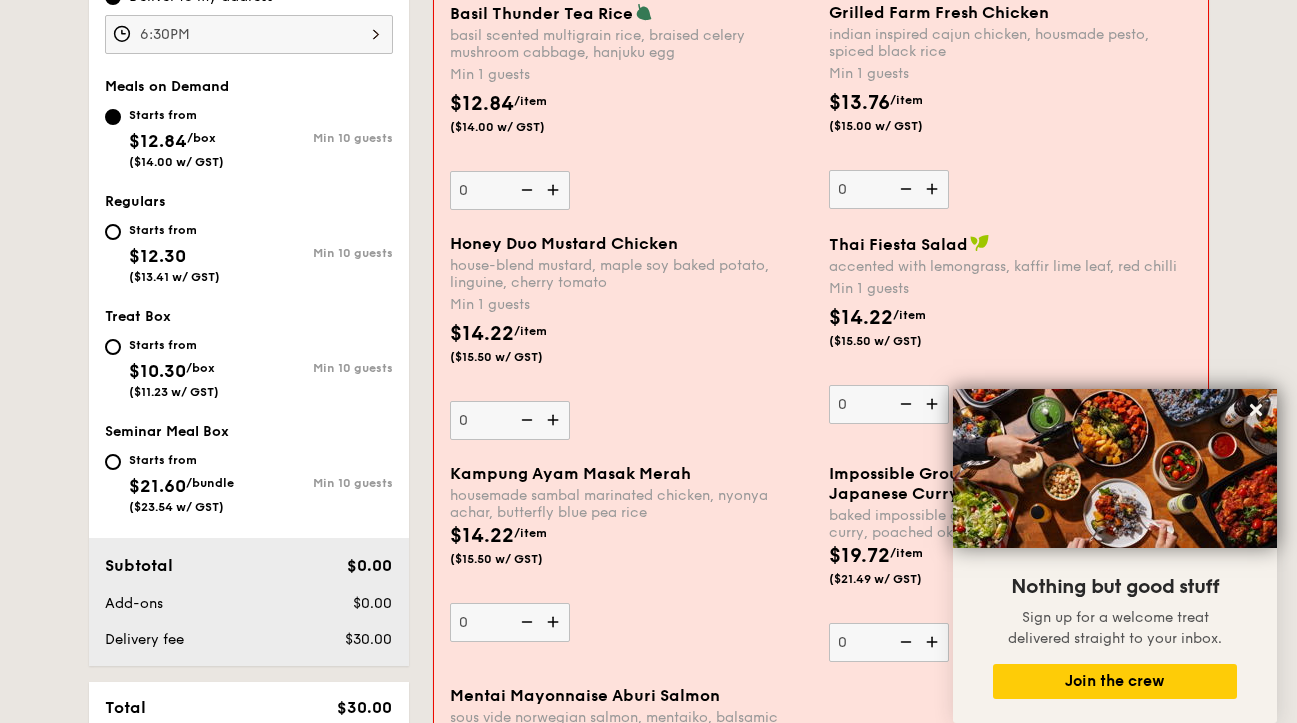 scroll, scrollTop: 706, scrollLeft: 0, axis: vertical 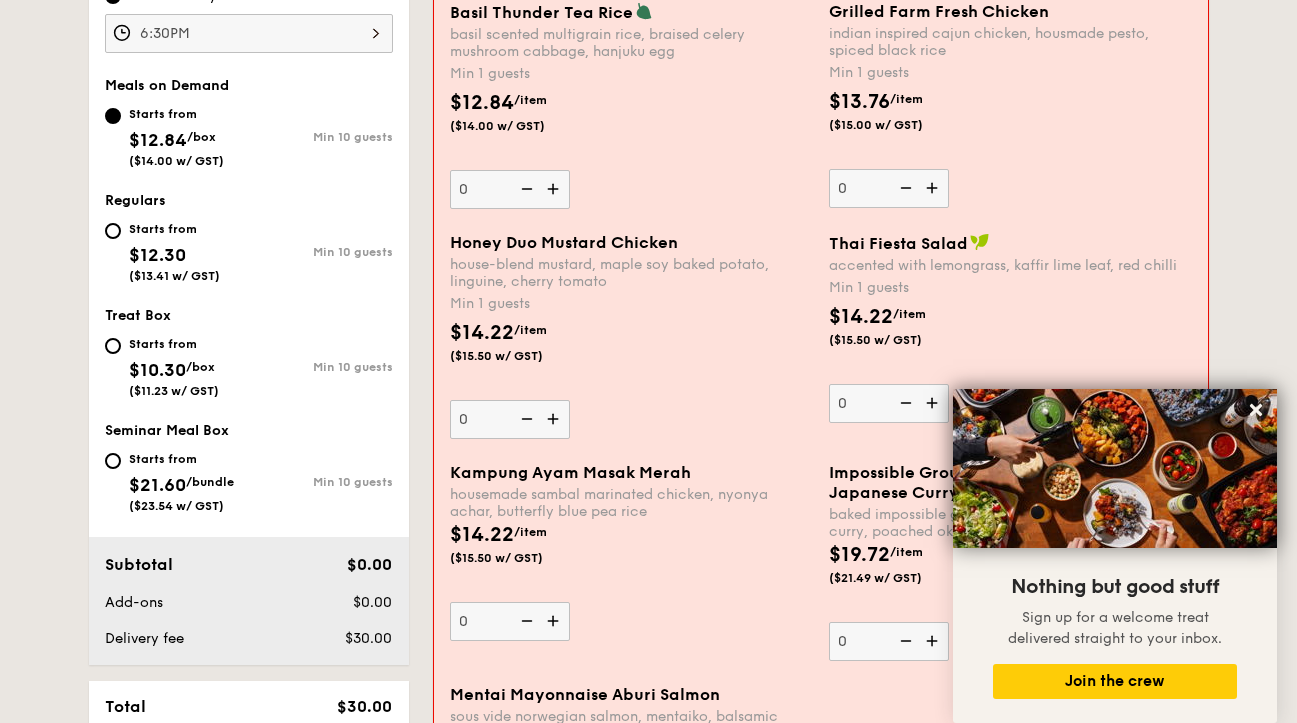 click at bounding box center [934, 188] 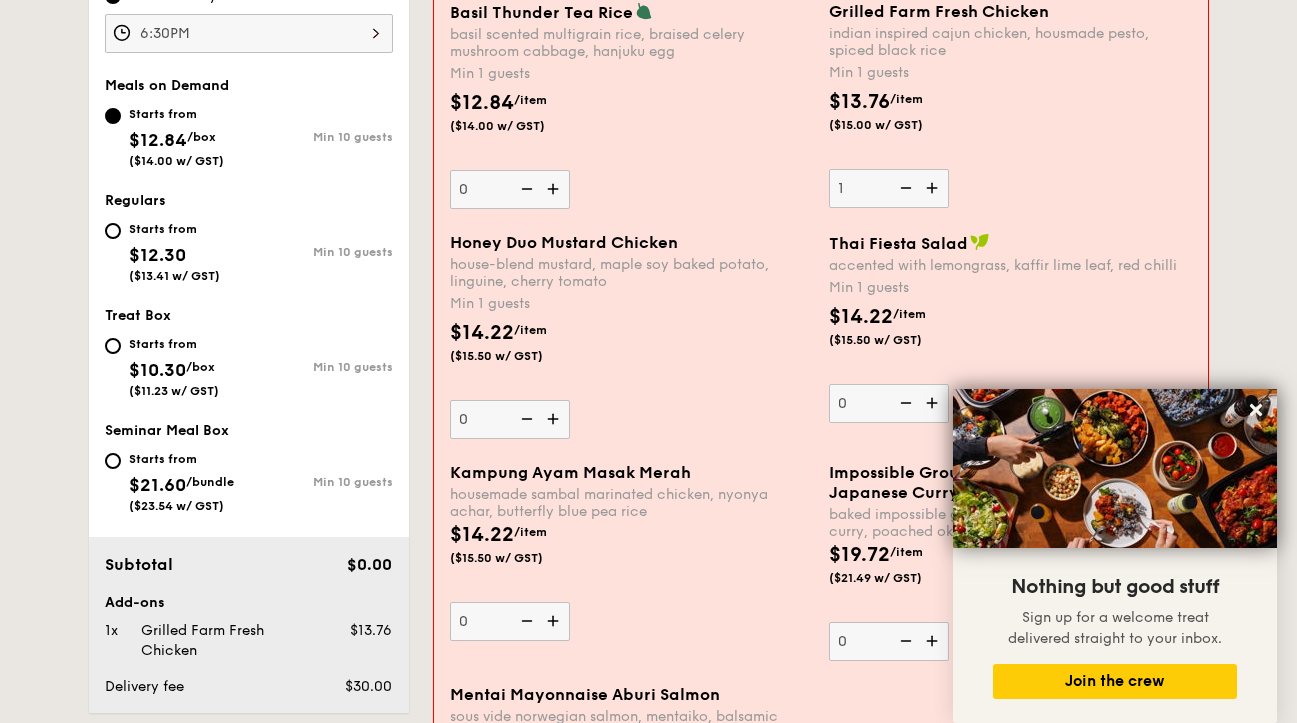 click at bounding box center (934, 188) 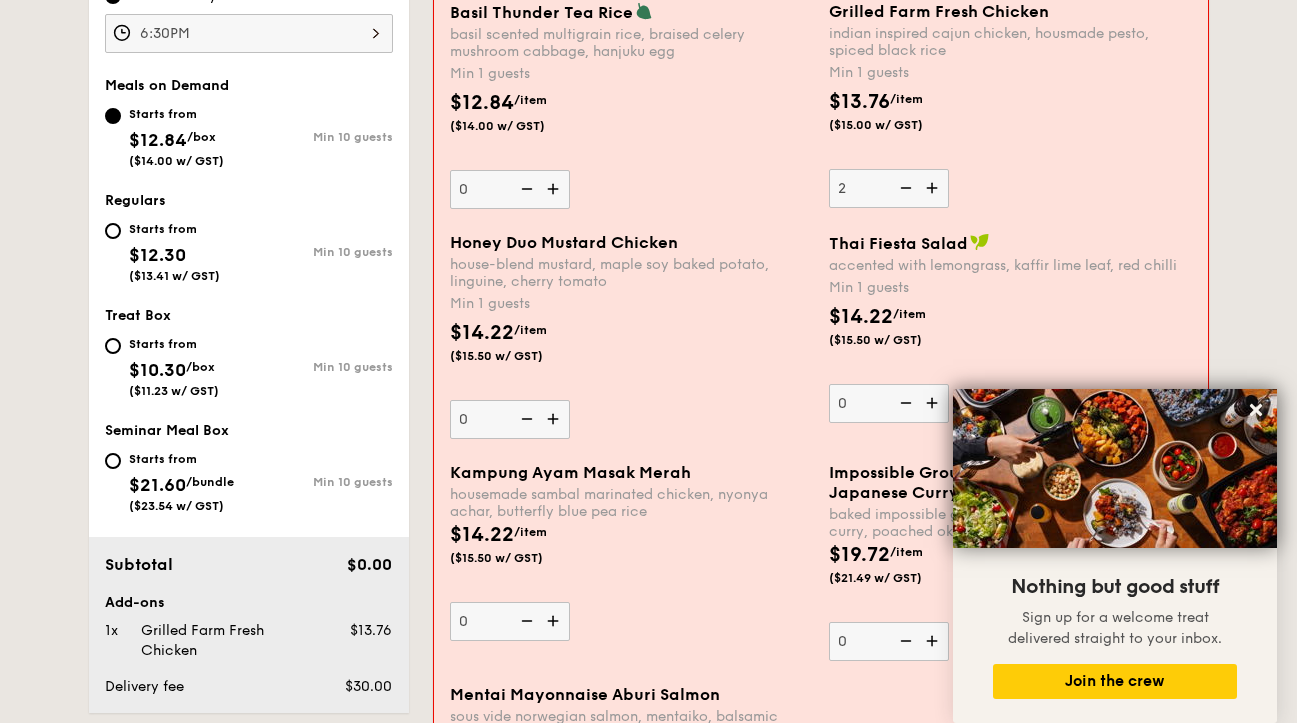 click at bounding box center (934, 188) 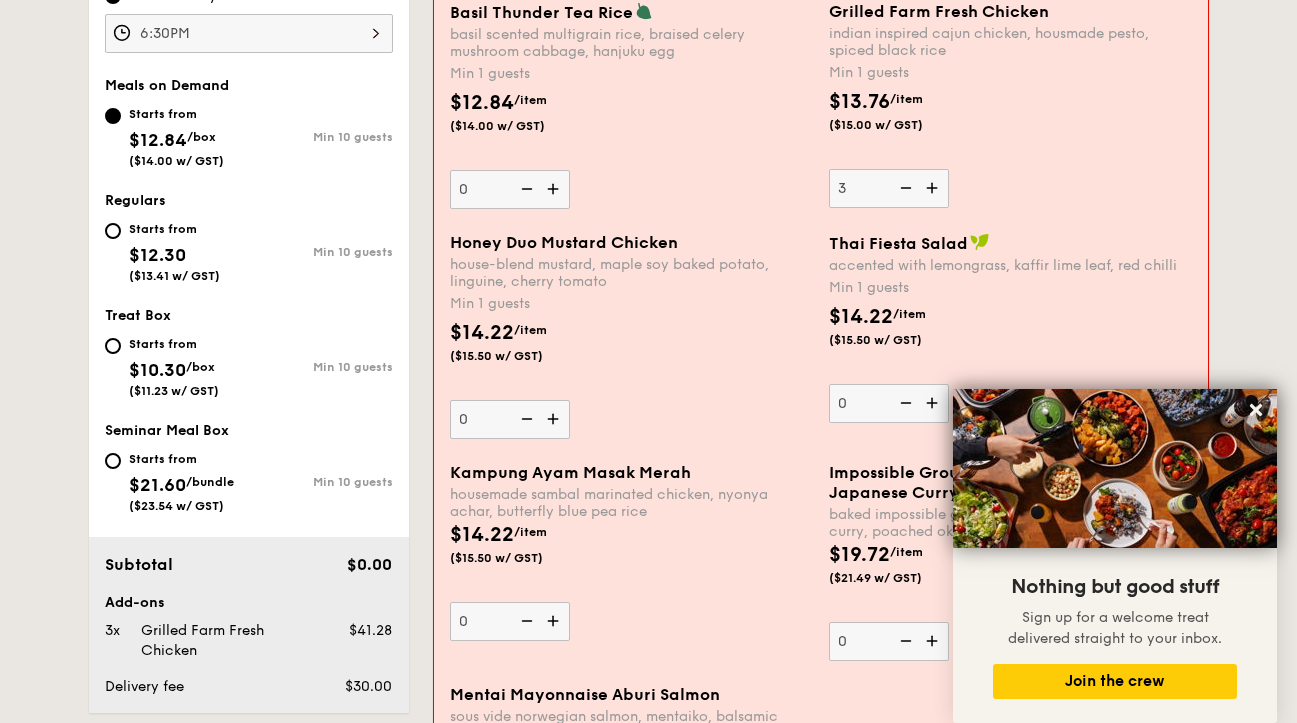 click on "3" at bounding box center [889, 188] 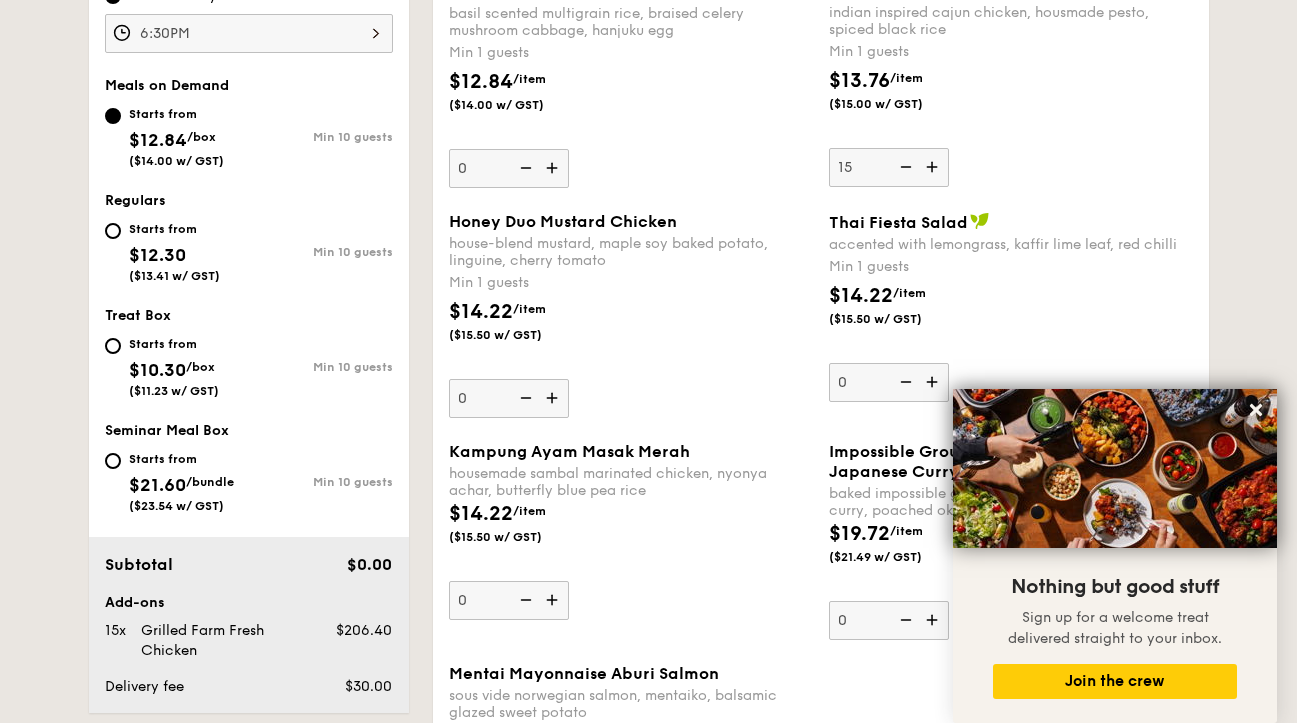 click on "Thai Fiesta Salad accented with lemongrass, kaffir lime leaf, red chilli
Min 1 guests
$14.22
/item
($15.50 w/ GST)
0" at bounding box center [1011, 307] 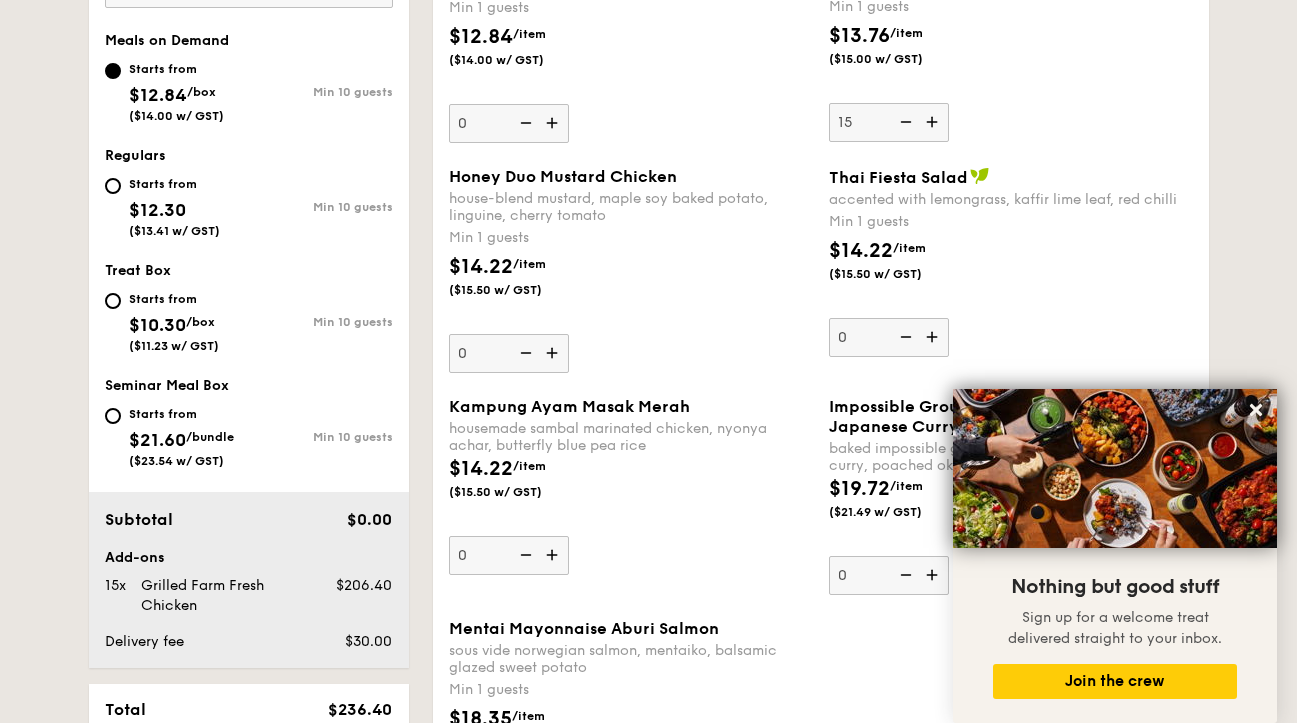 scroll, scrollTop: 752, scrollLeft: 0, axis: vertical 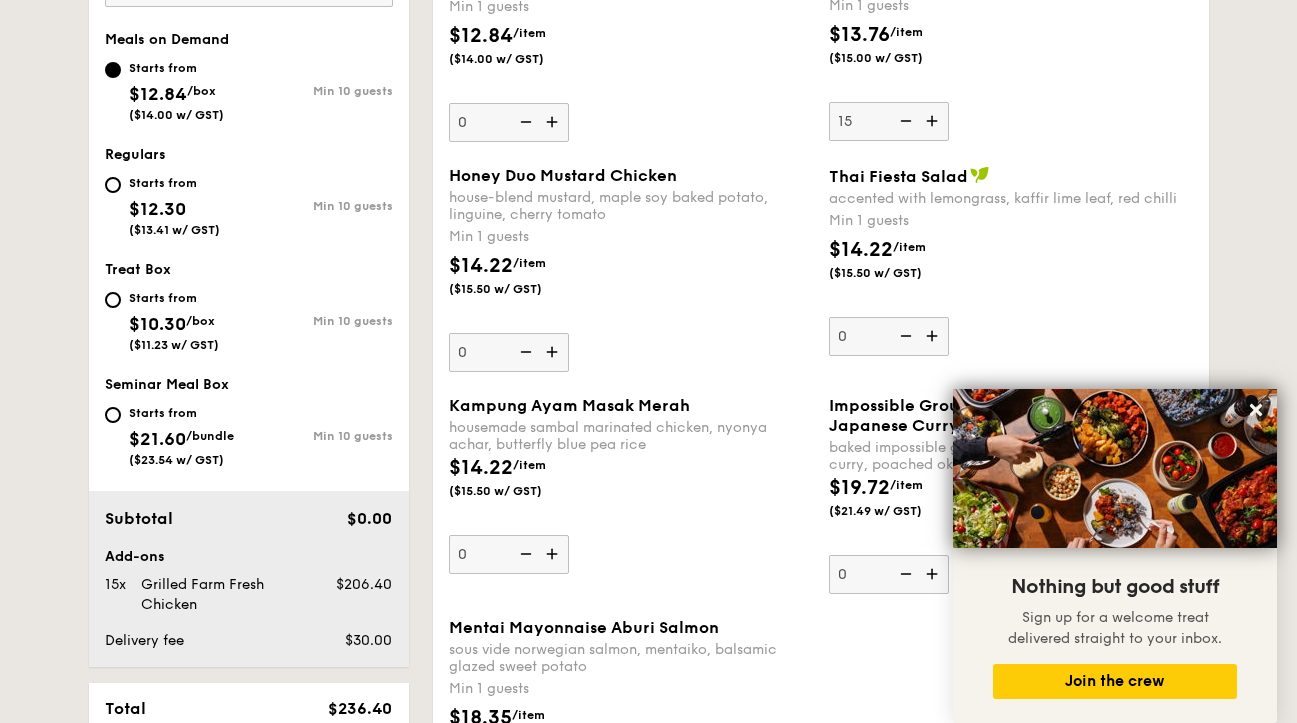 type on "1" 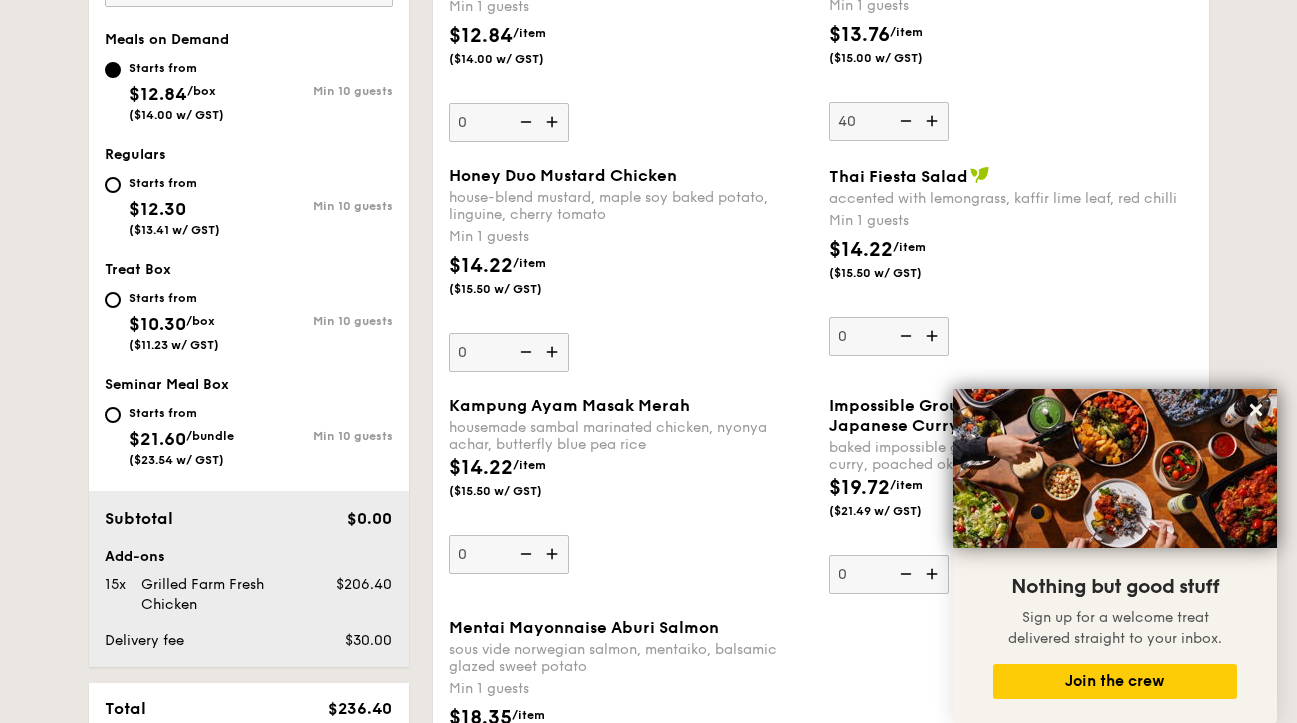 type on "40" 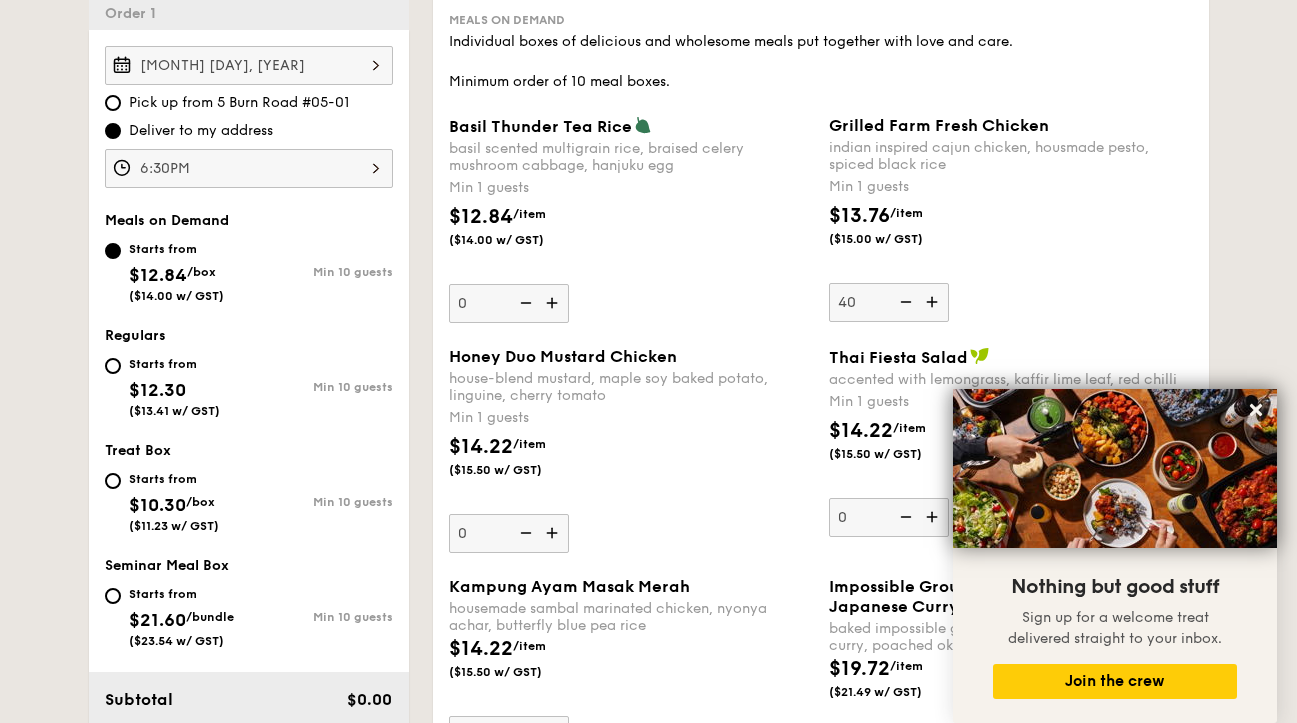 scroll, scrollTop: 518, scrollLeft: 0, axis: vertical 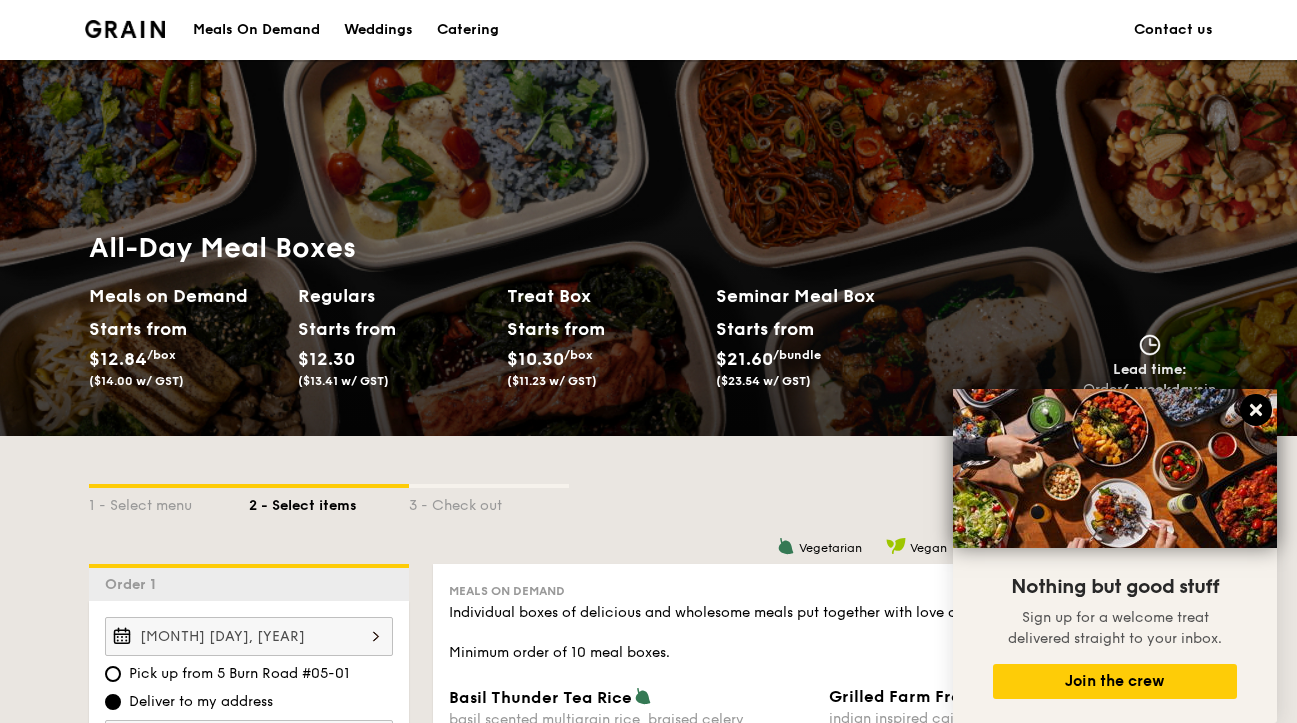 click 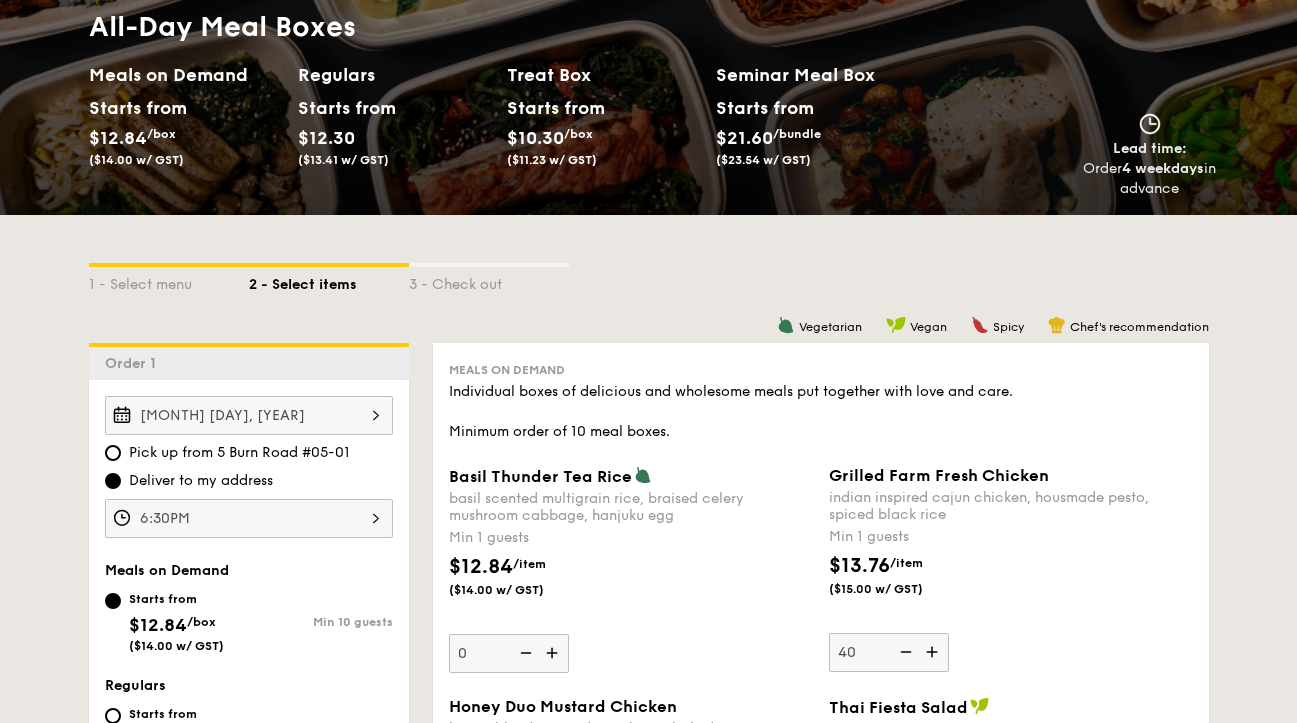 scroll, scrollTop: 341, scrollLeft: 0, axis: vertical 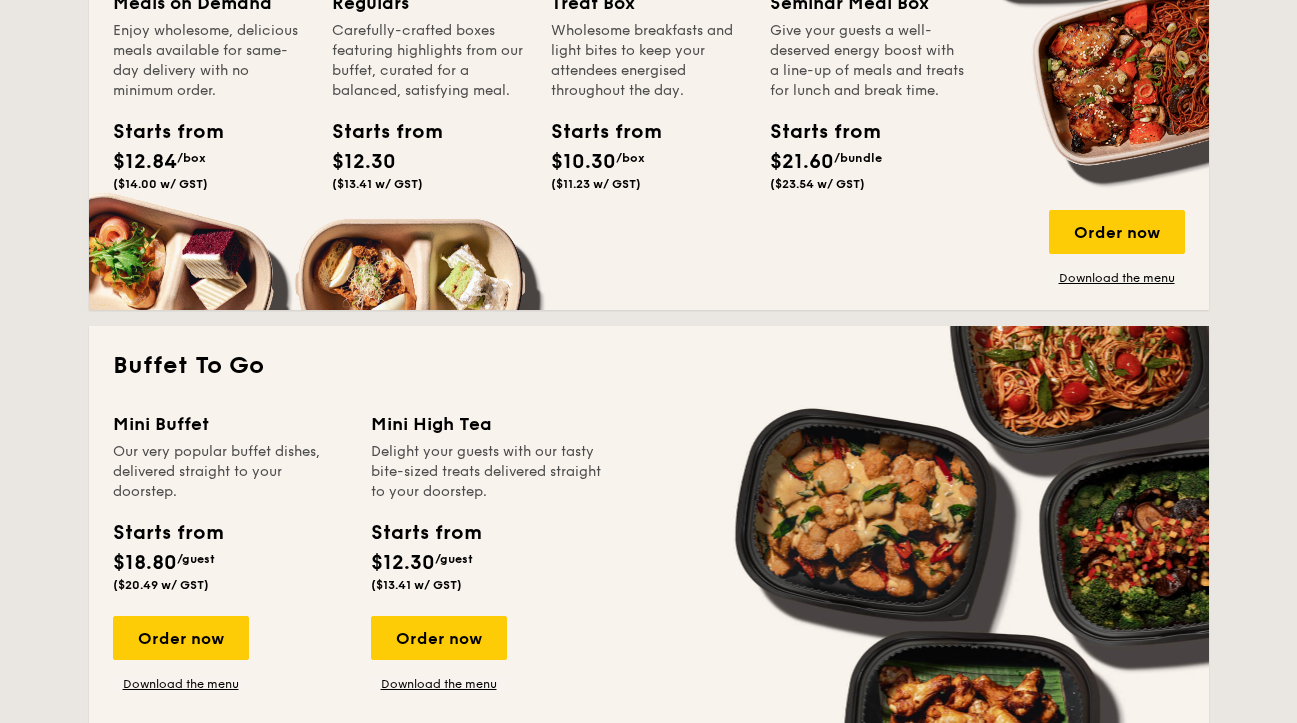 click on "$21.60" at bounding box center [802, 162] 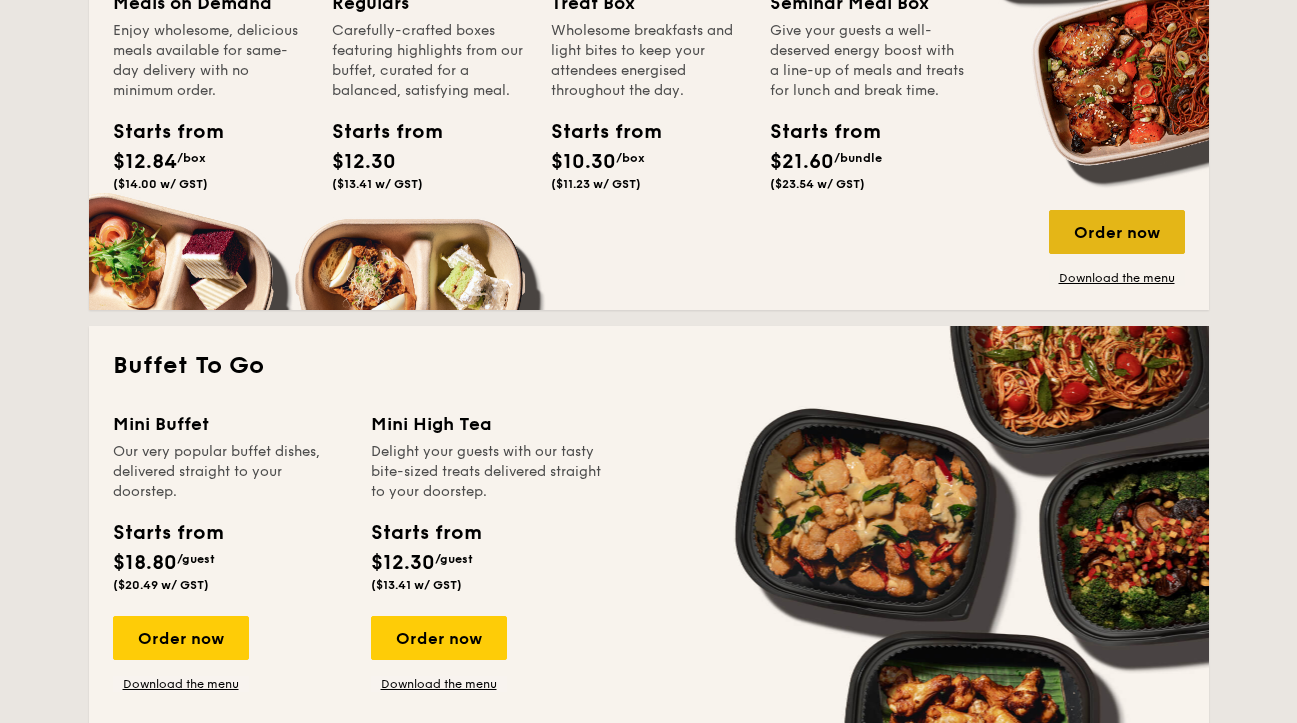 click on "Order now" at bounding box center (1117, 232) 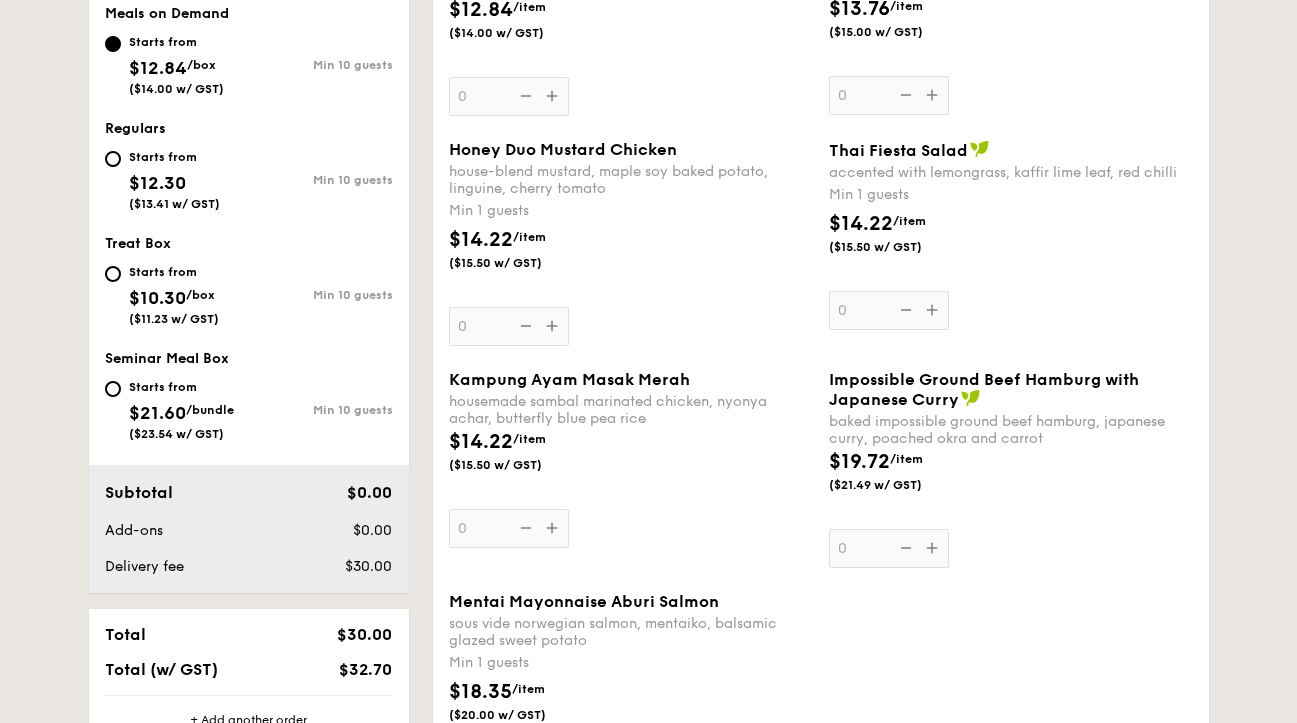 scroll, scrollTop: 855, scrollLeft: 0, axis: vertical 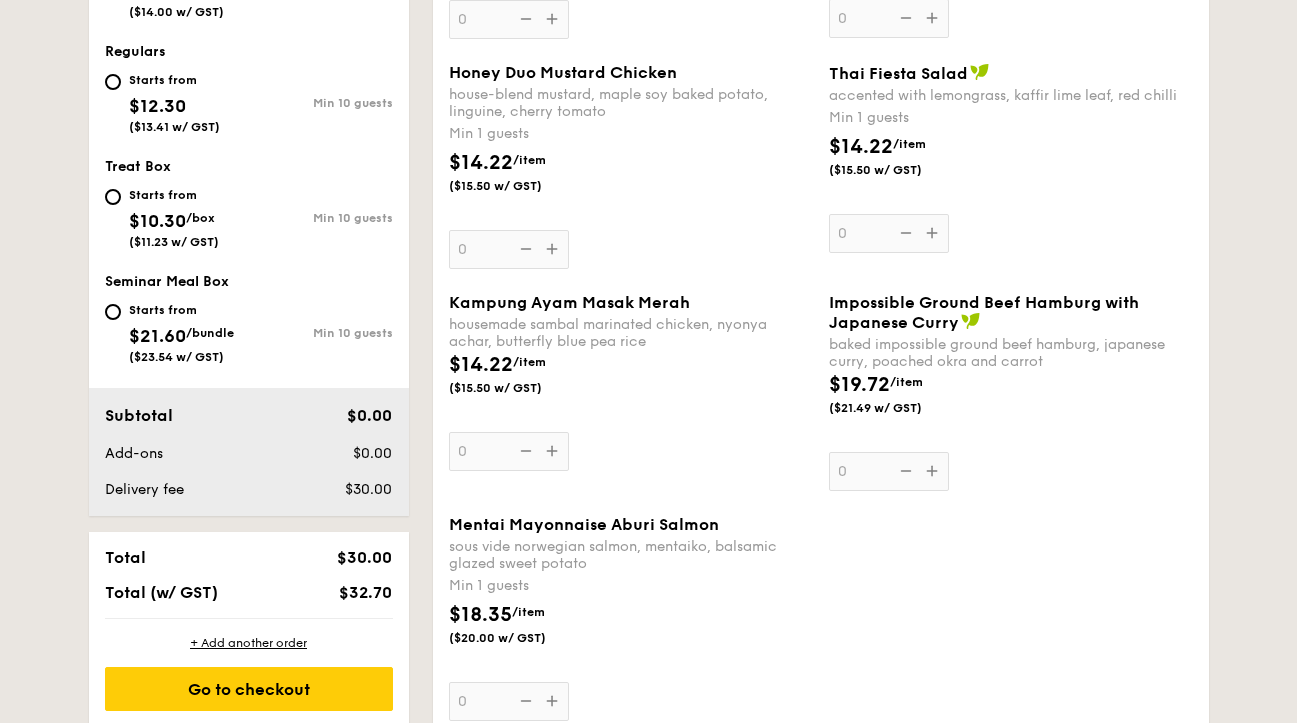 click on "$21.60" at bounding box center (157, 336) 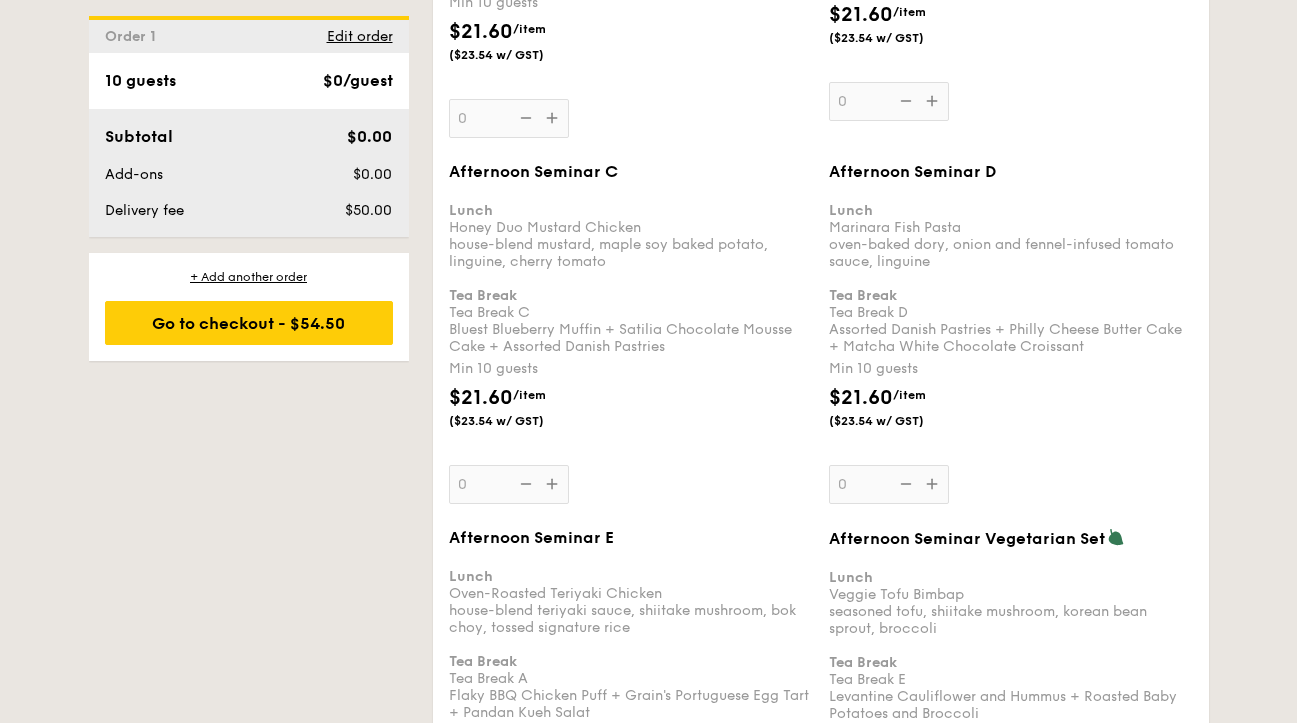 scroll, scrollTop: 3524, scrollLeft: 0, axis: vertical 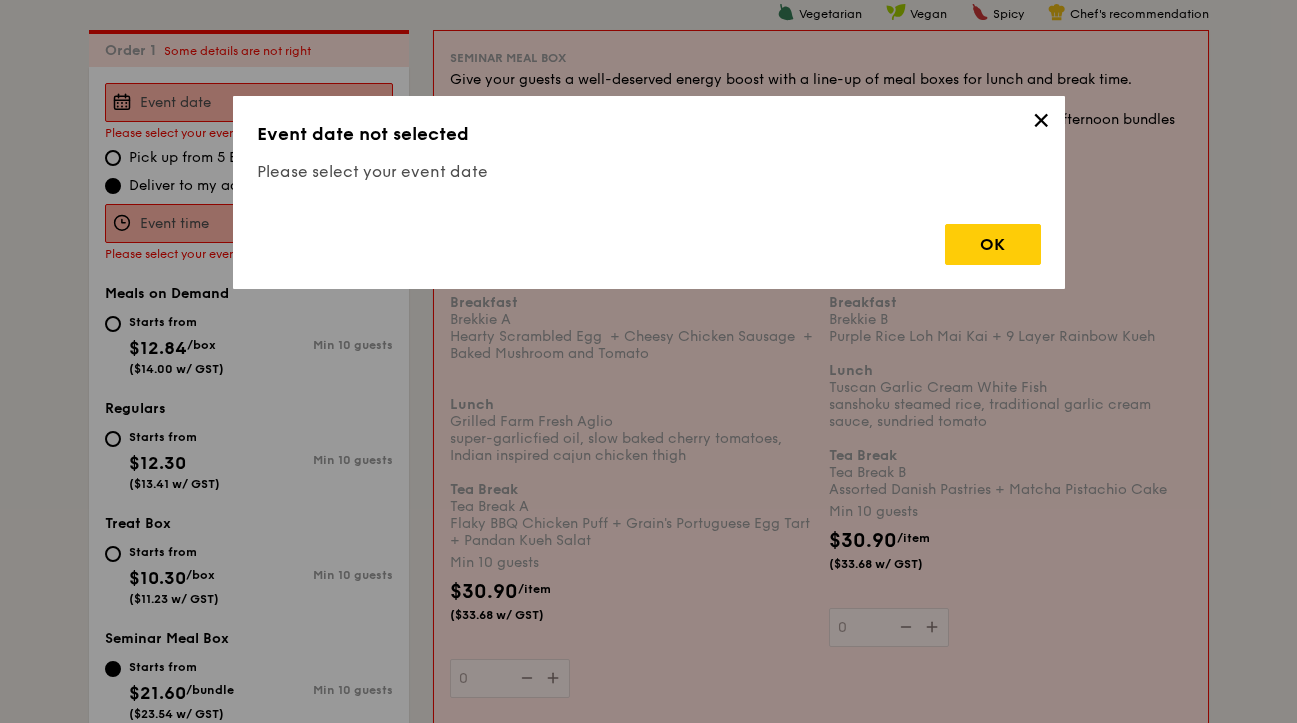 click on "✕" at bounding box center [1041, 124] 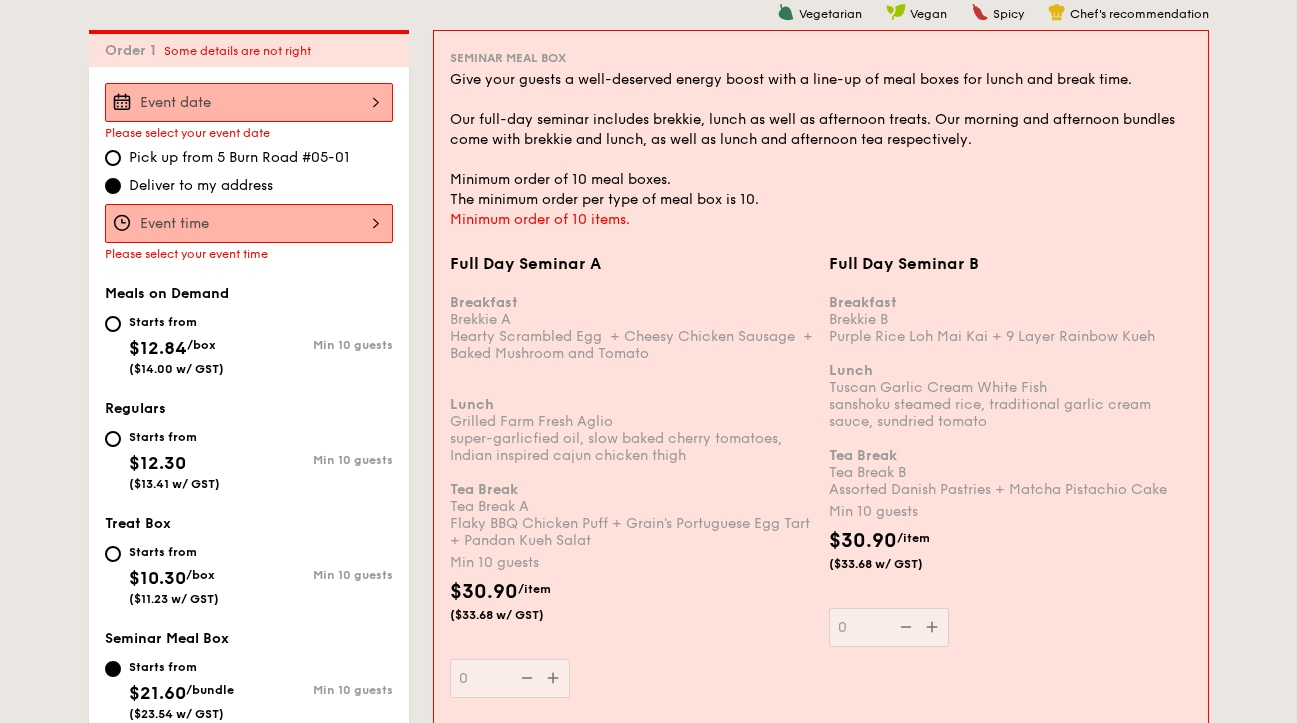 click at bounding box center [249, 223] 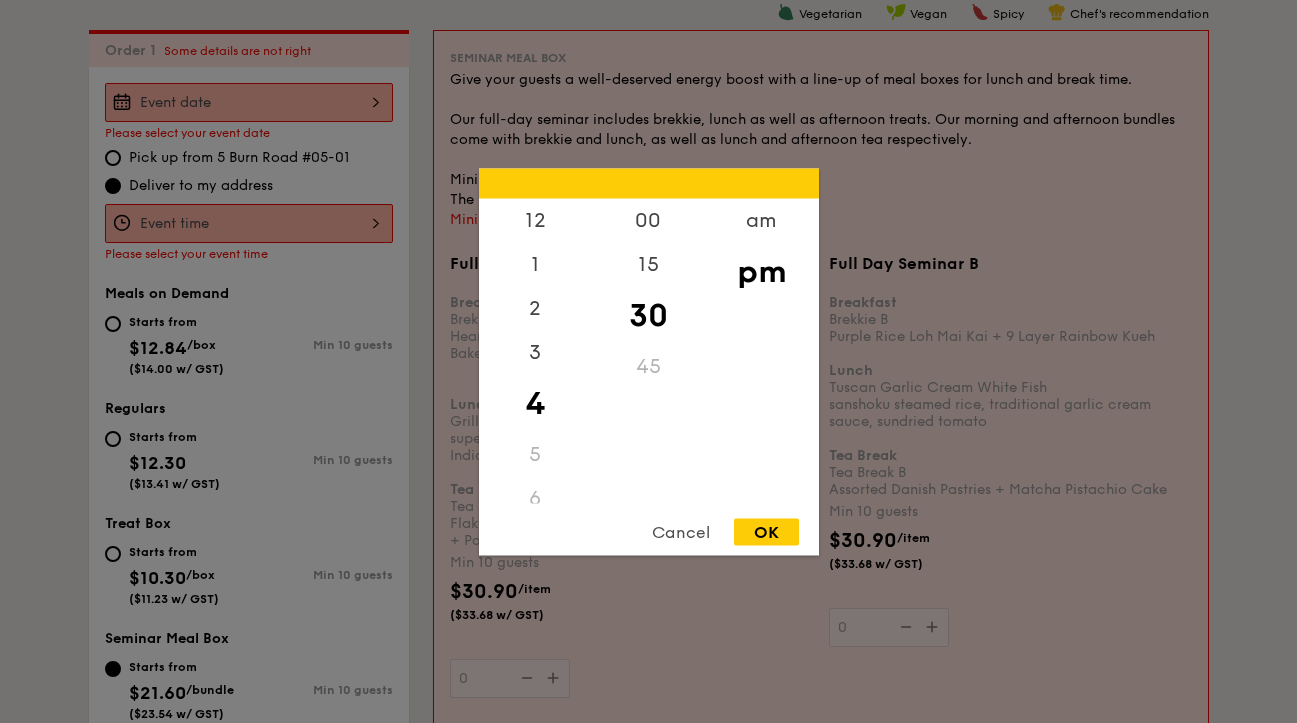 click on "OK" at bounding box center (766, 531) 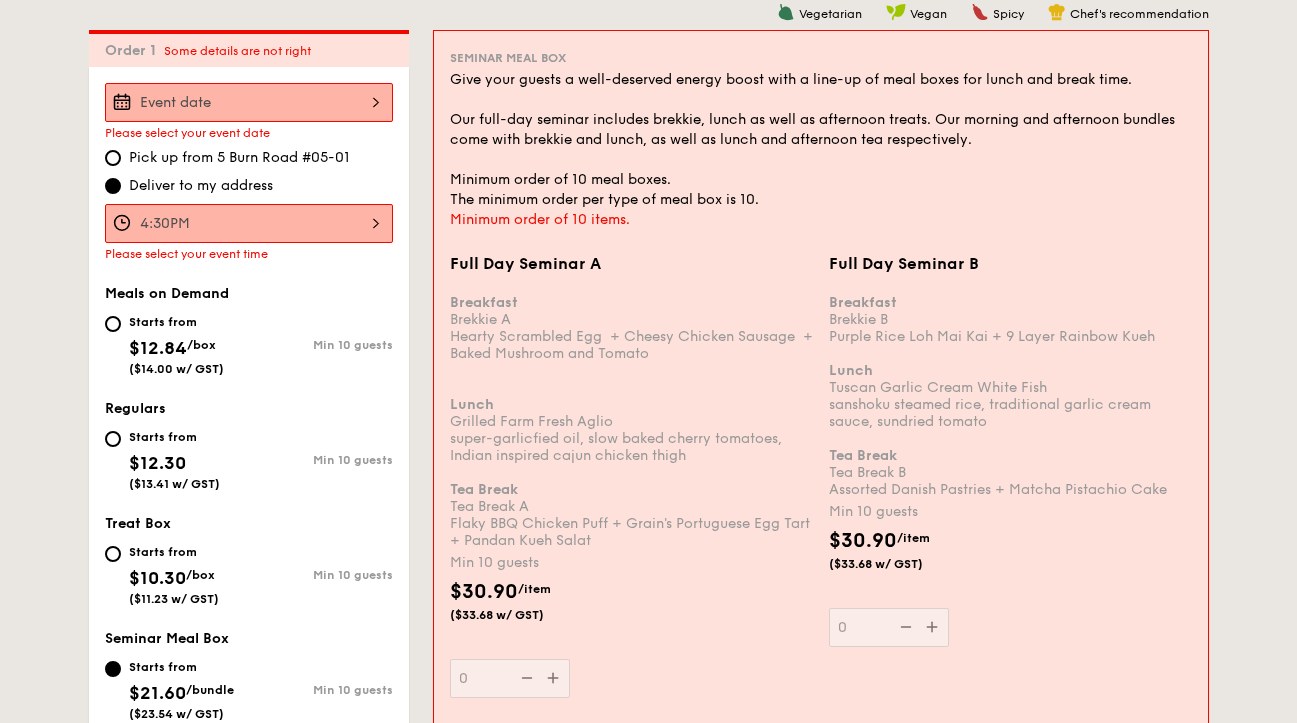 click at bounding box center [249, 102] 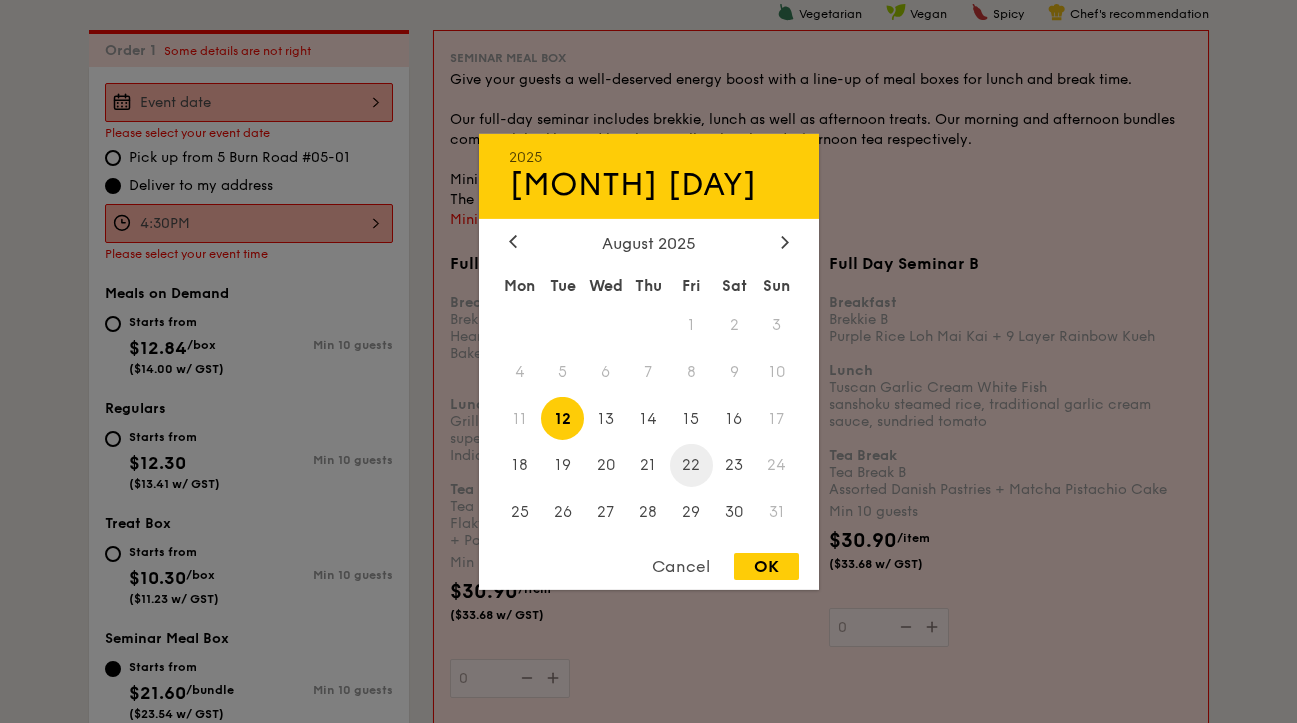 click on "22" at bounding box center [691, 465] 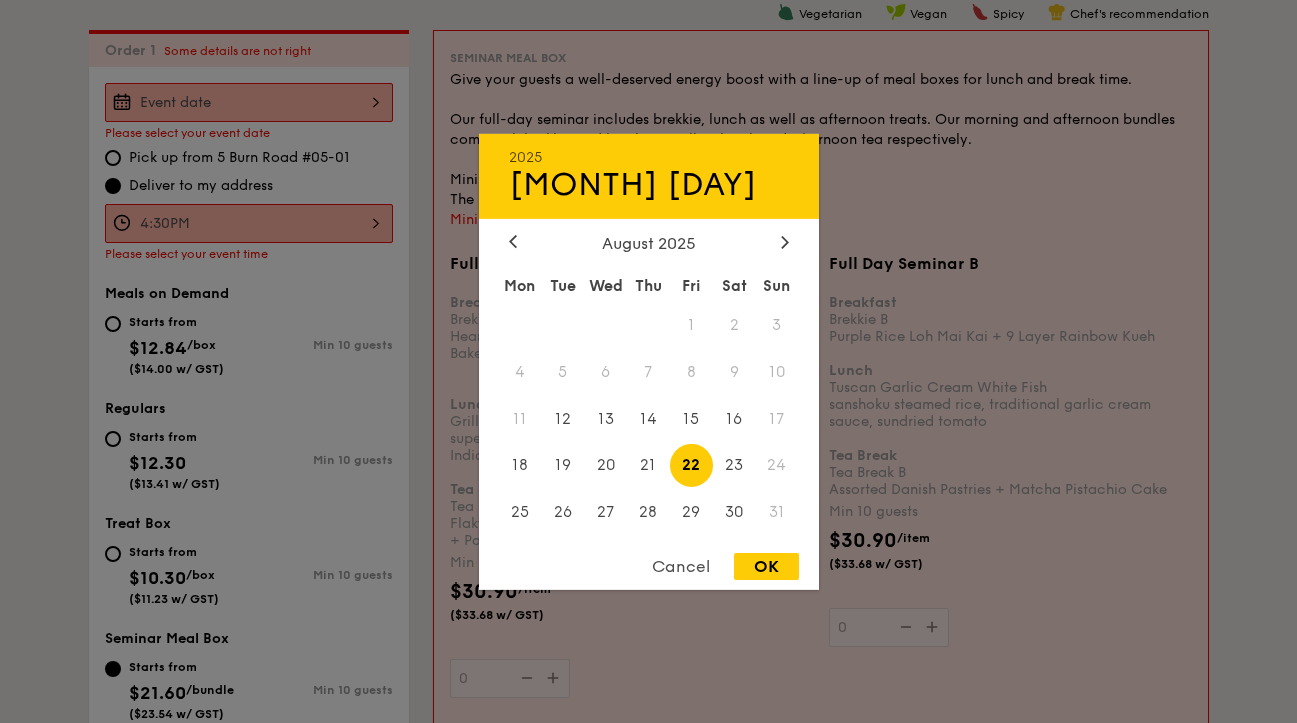 click on "OK" at bounding box center (766, 566) 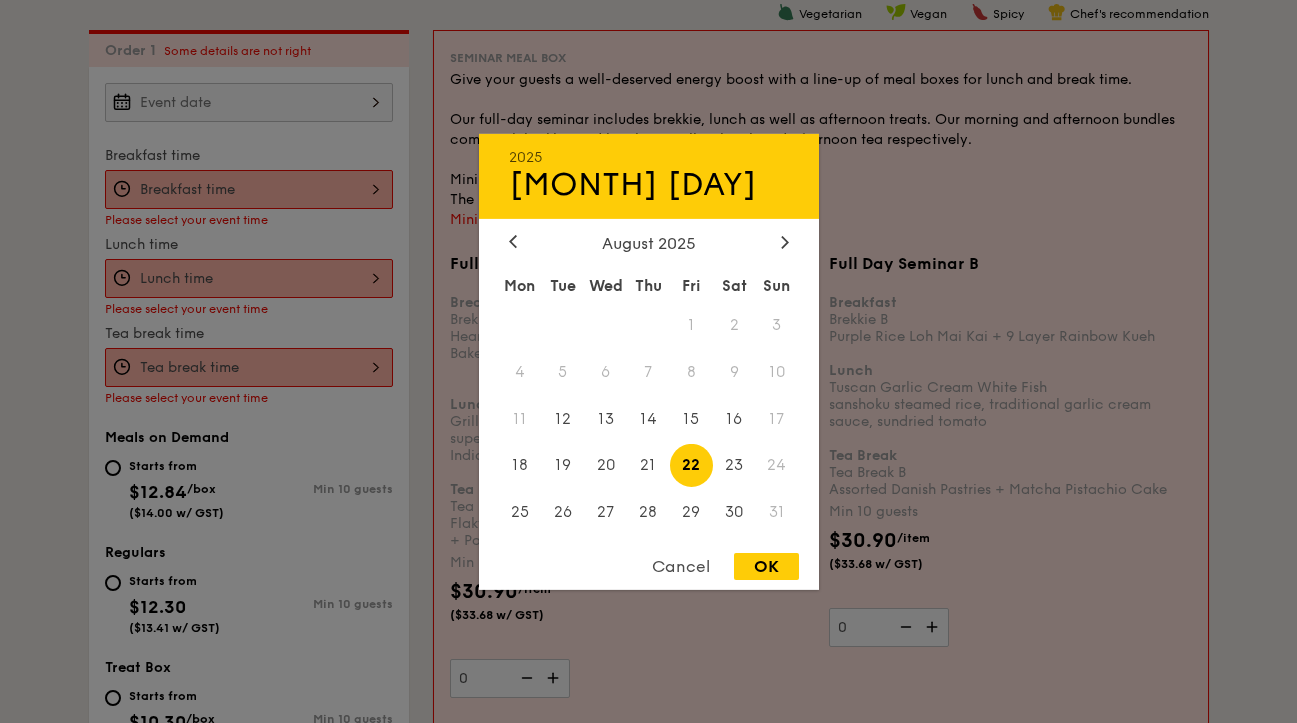 type on "[MONTH] [DAY], [YEAR]" 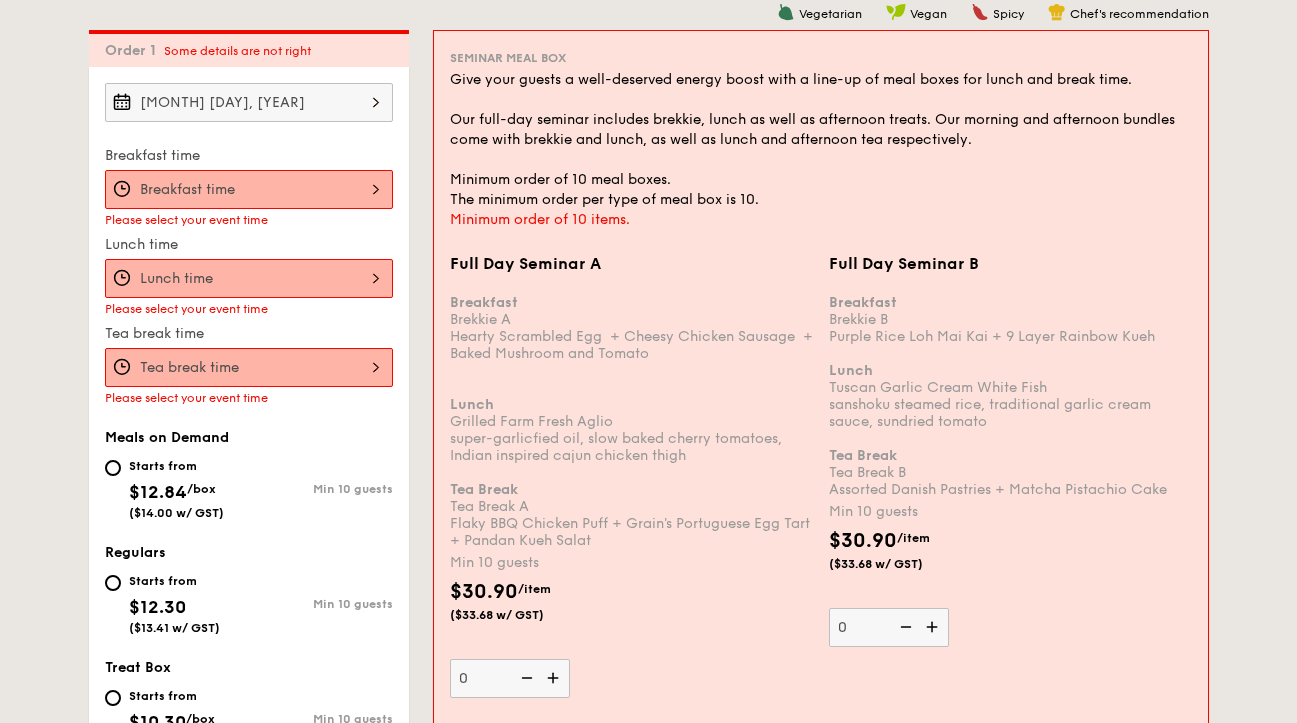 click on "12 1 2 3 4 5 6 7 8 9 10 11   00 15 30 45   am   pm   Cancel   OK" at bounding box center (249, 189) 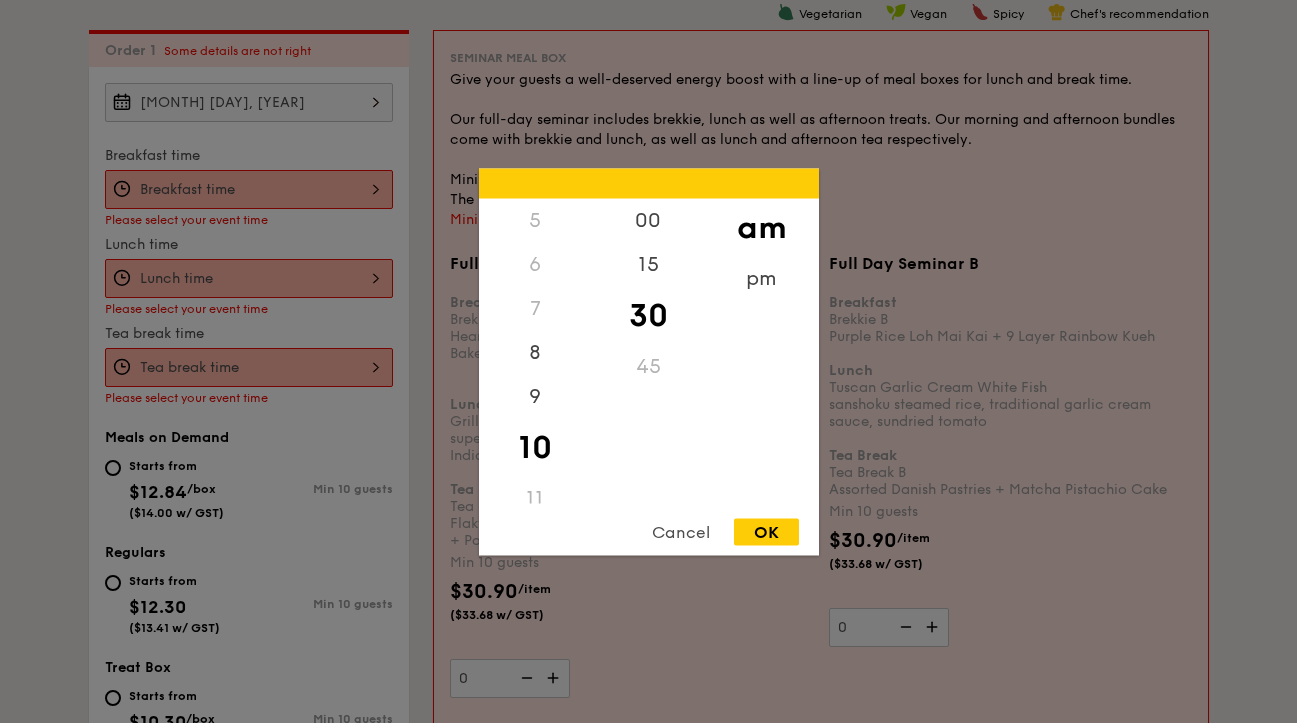 click on "OK" at bounding box center [766, 531] 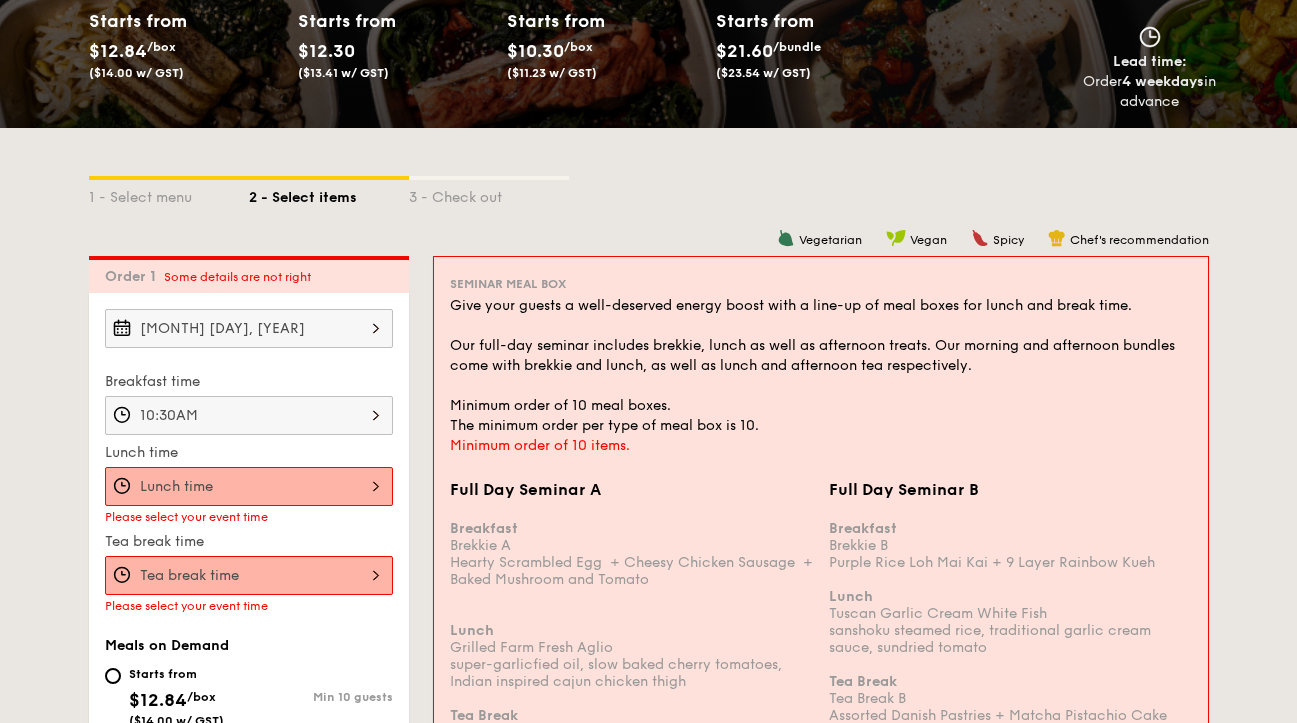 scroll, scrollTop: 247, scrollLeft: 0, axis: vertical 